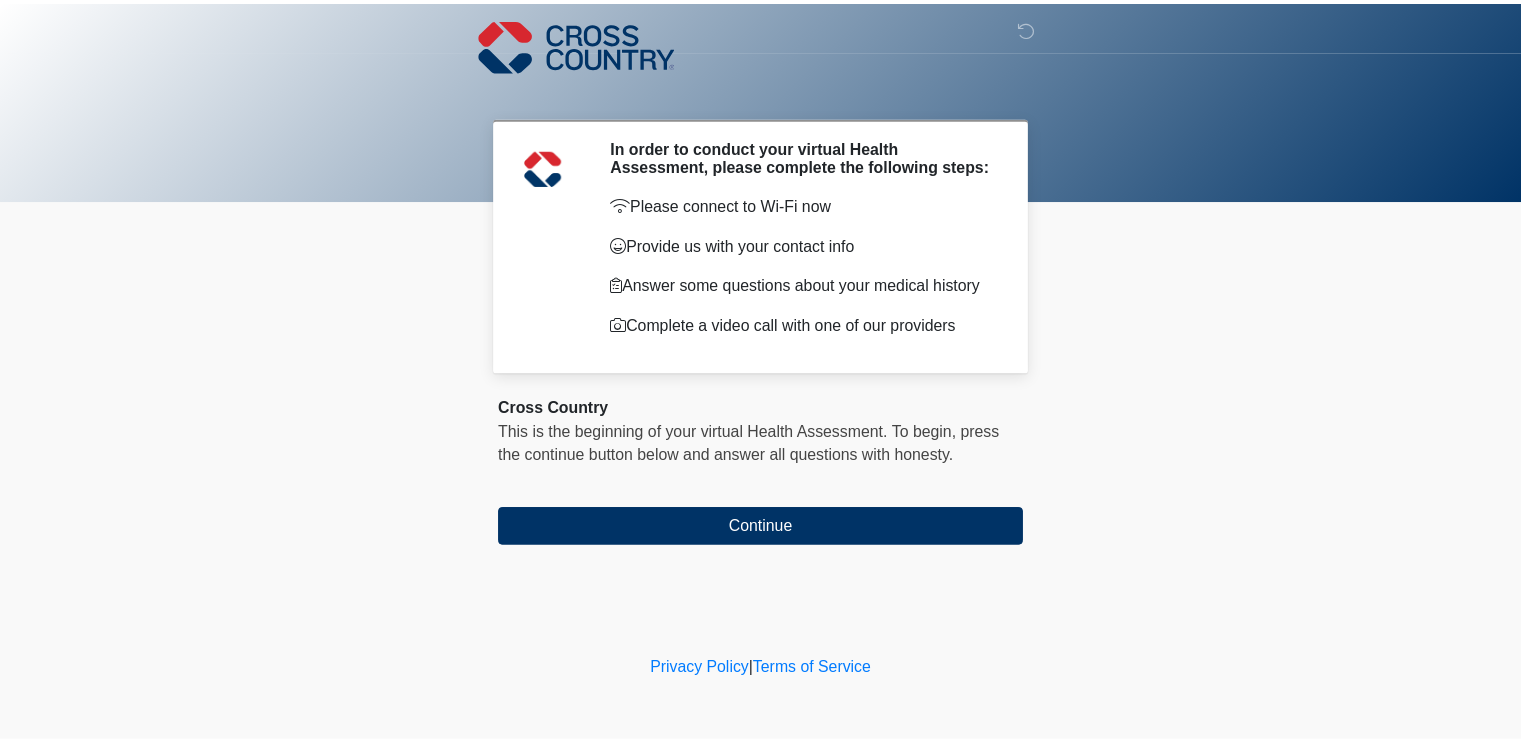 scroll, scrollTop: 0, scrollLeft: 0, axis: both 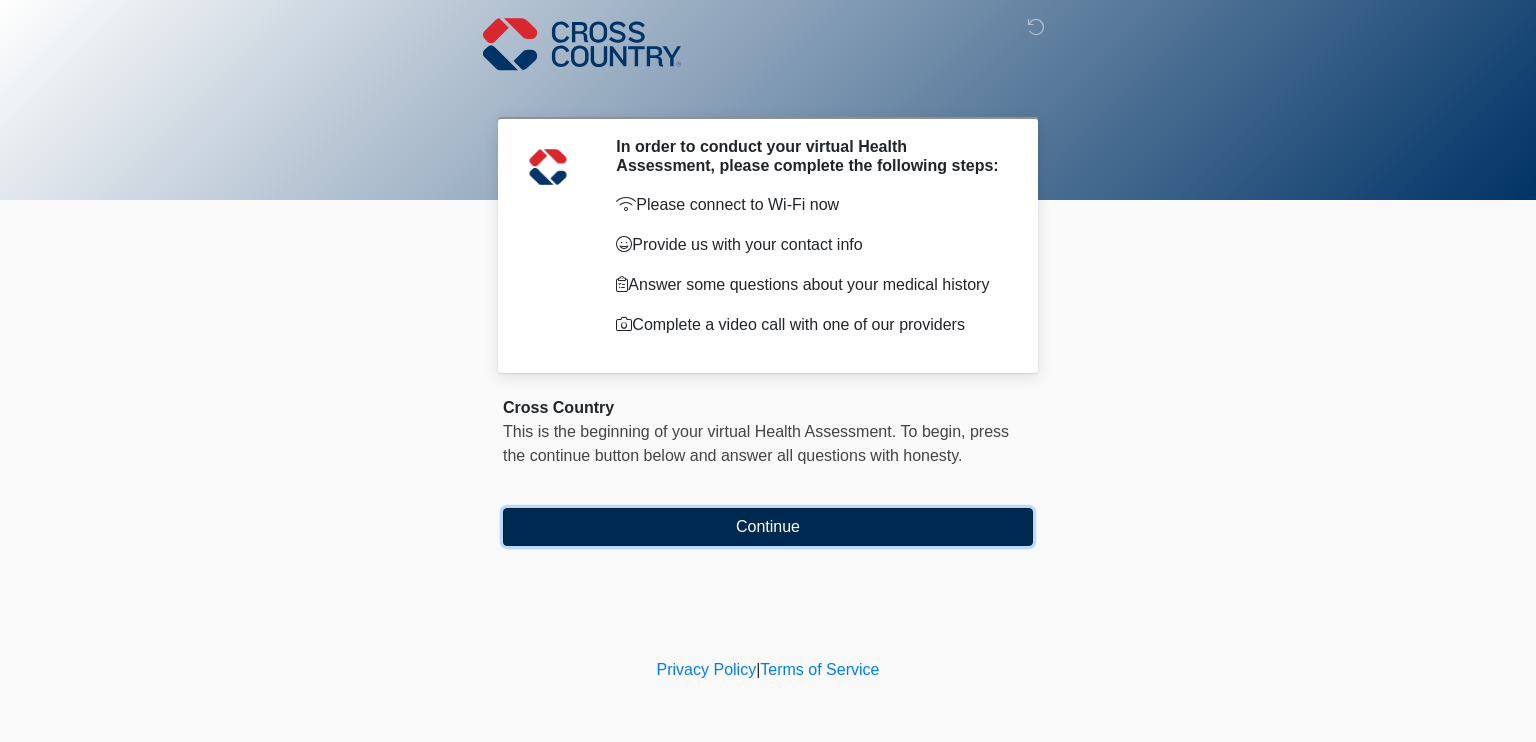 click on "Continue" at bounding box center (768, 527) 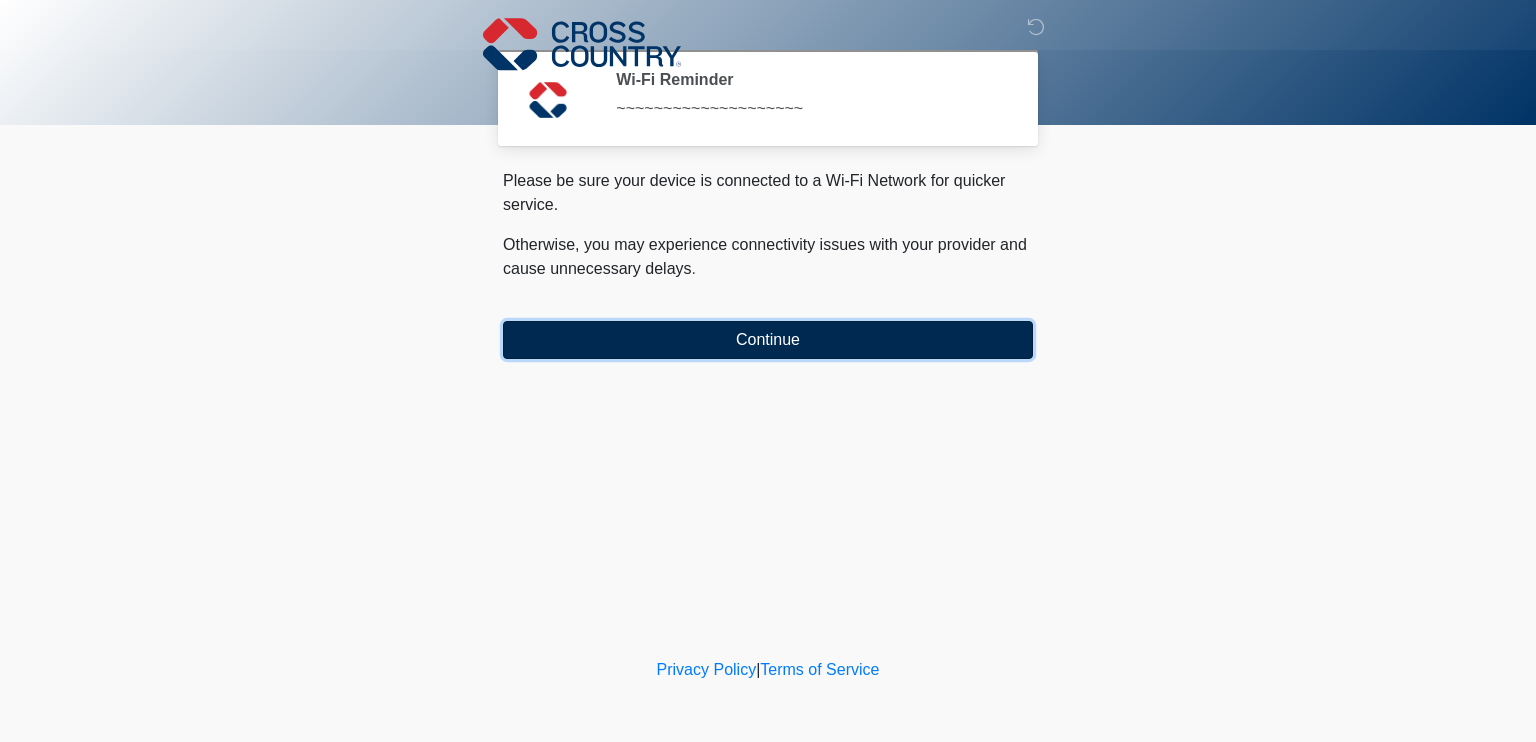 click on "Continue" at bounding box center [768, 340] 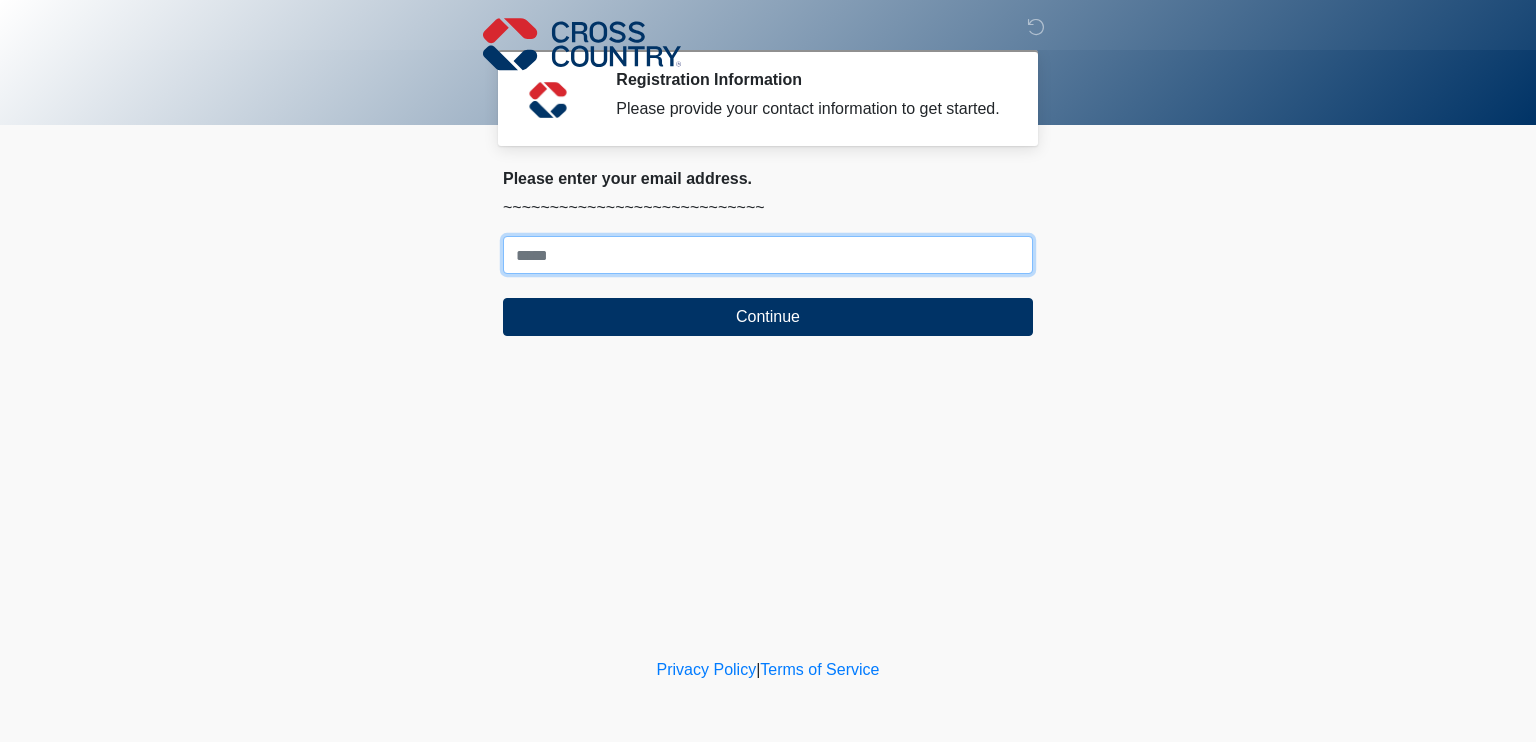 click on "Where should we email your response?" at bounding box center (768, 255) 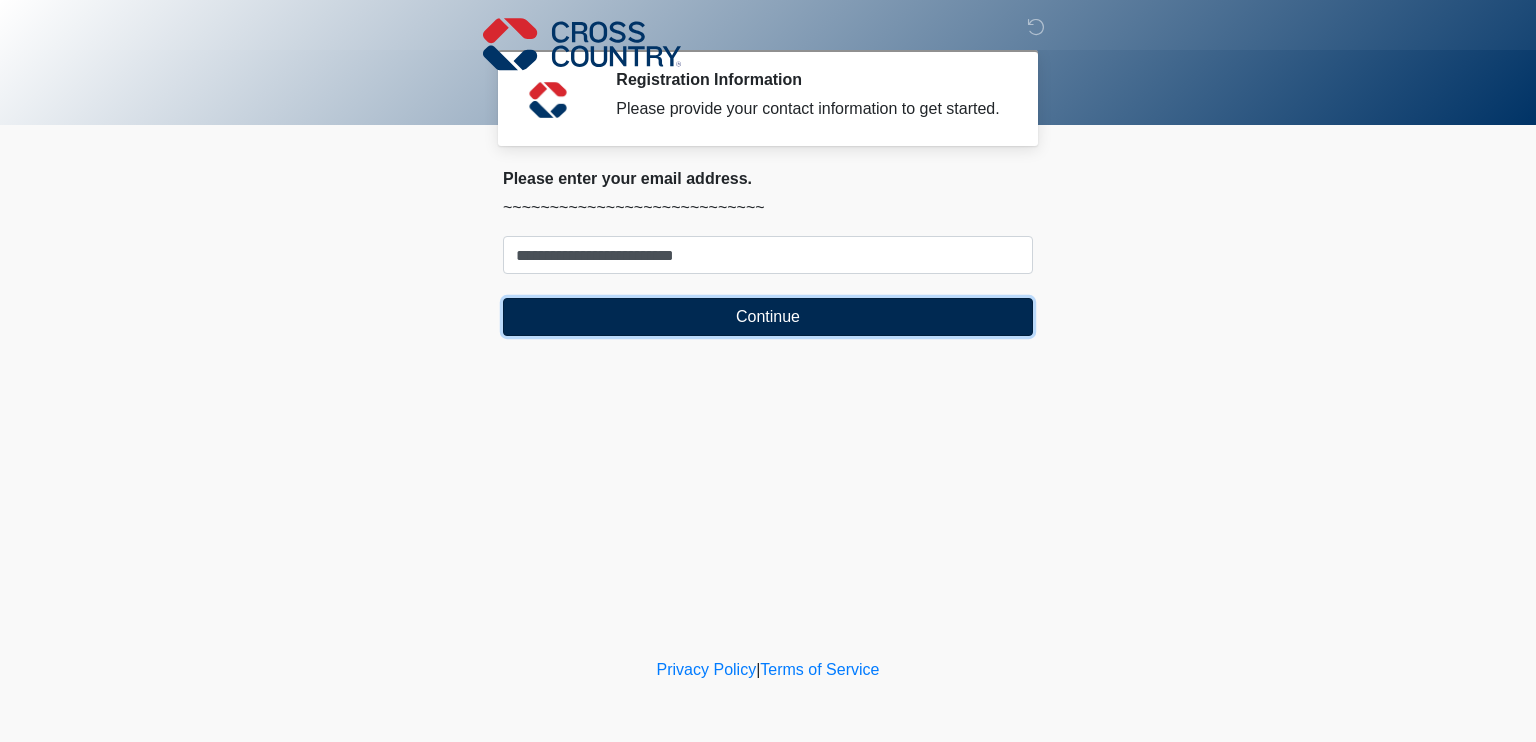 click on "Continue" at bounding box center (768, 317) 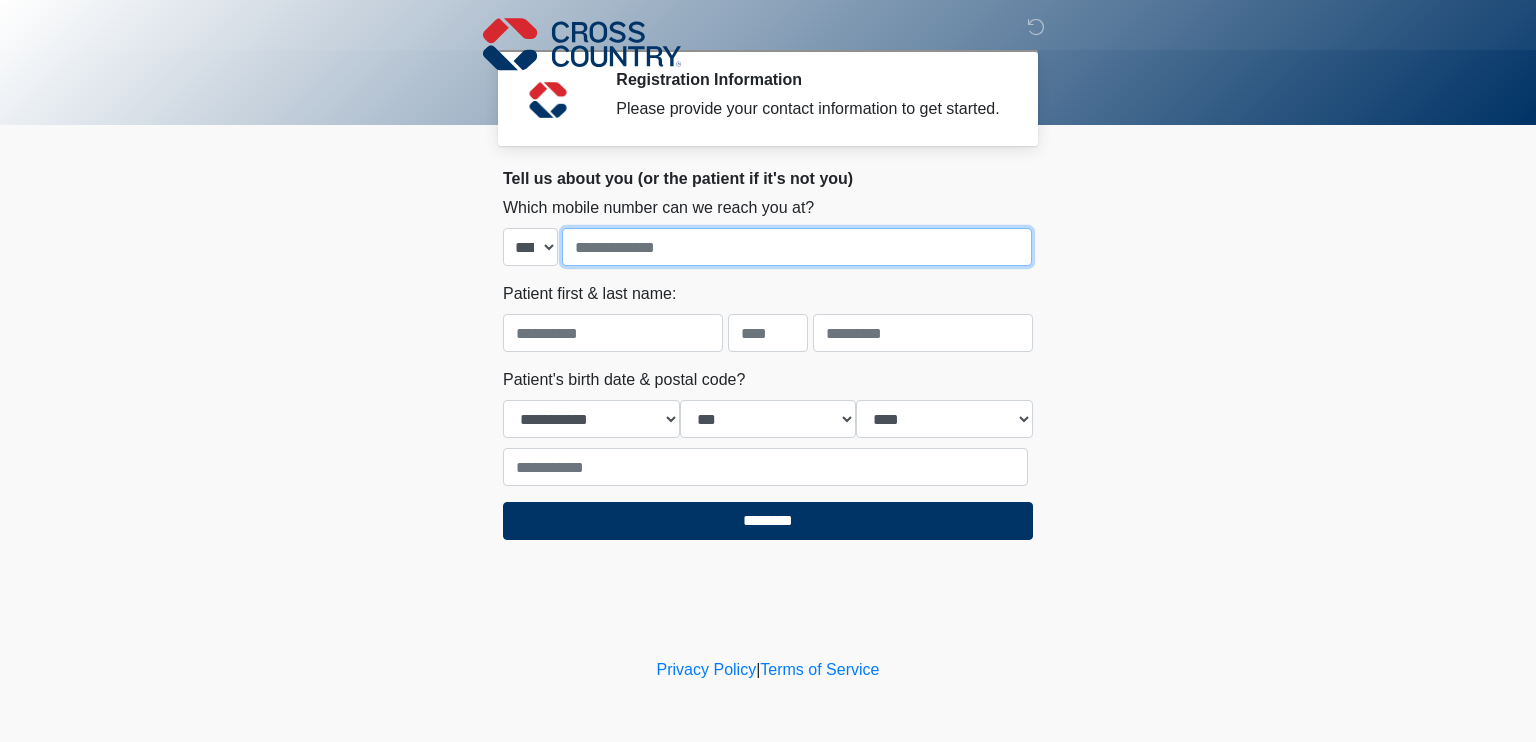 click at bounding box center [797, 247] 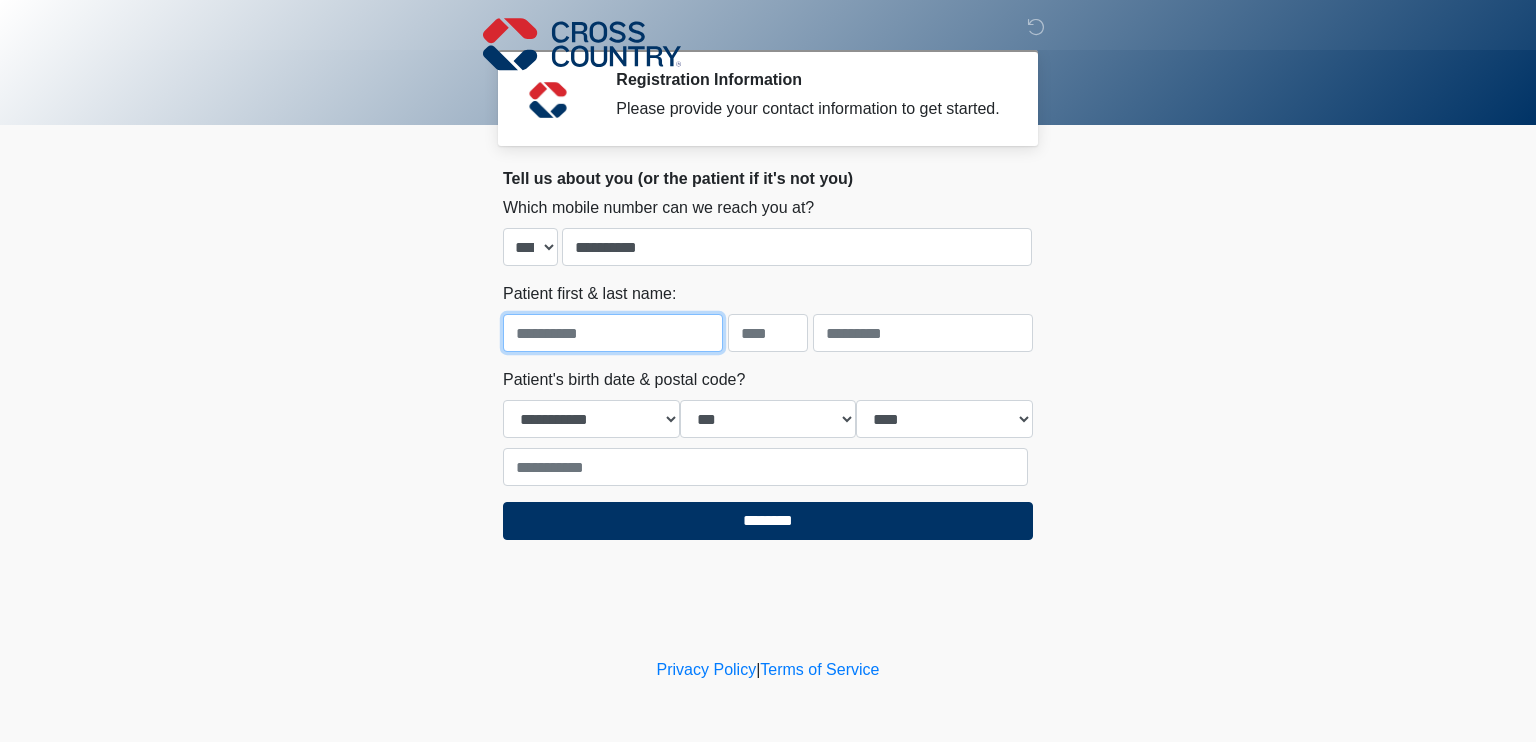 type on "**********" 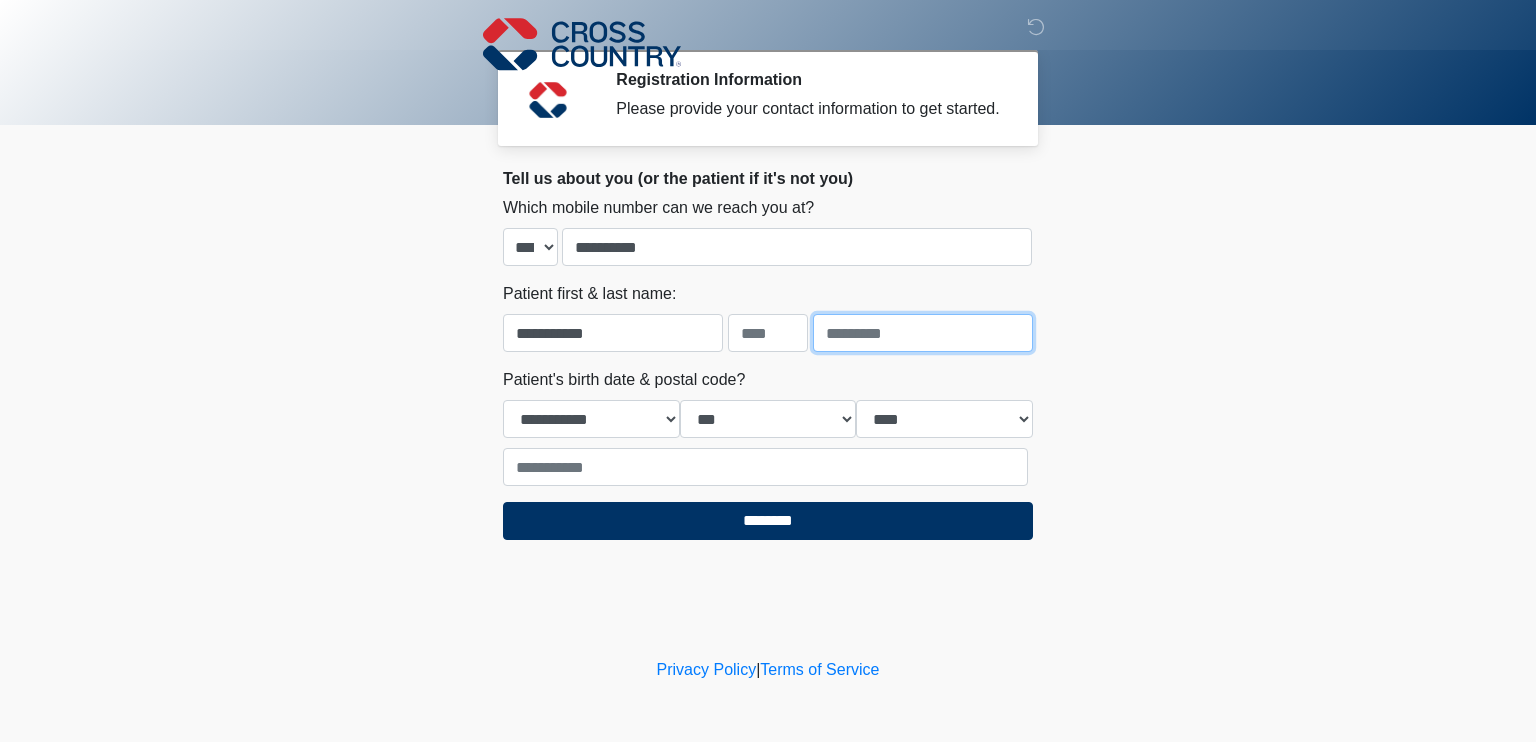 type on "*******" 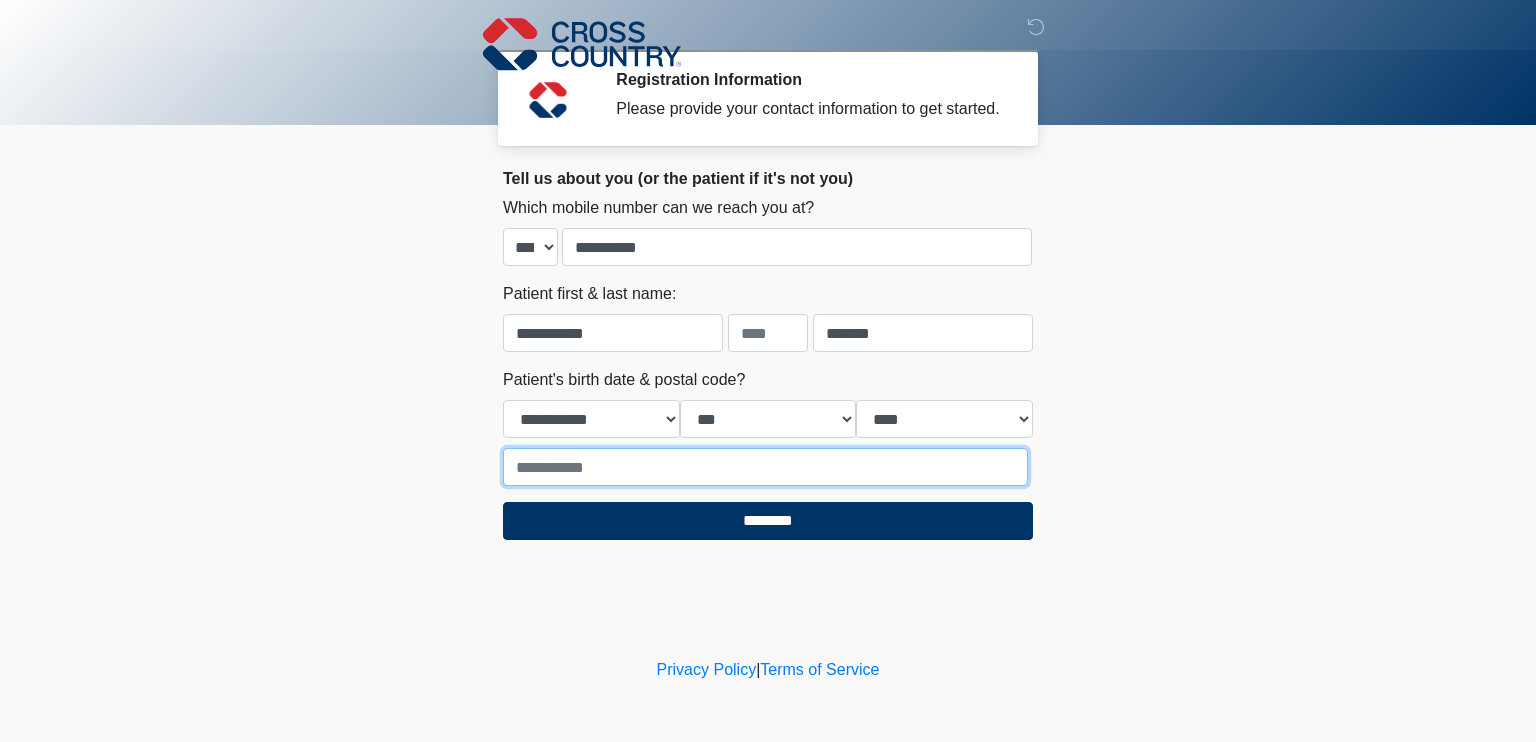type on "*****" 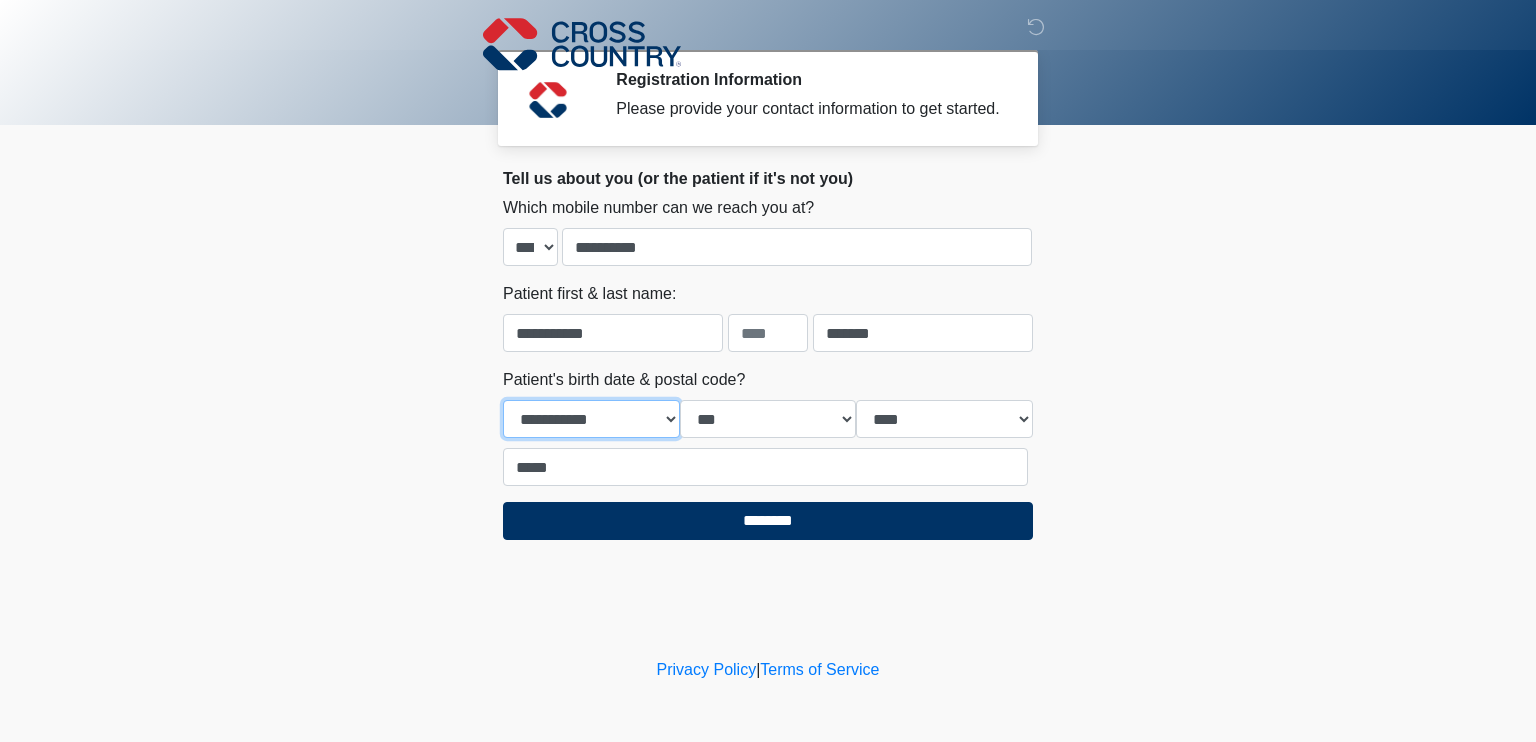 click on "**********" at bounding box center [591, 419] 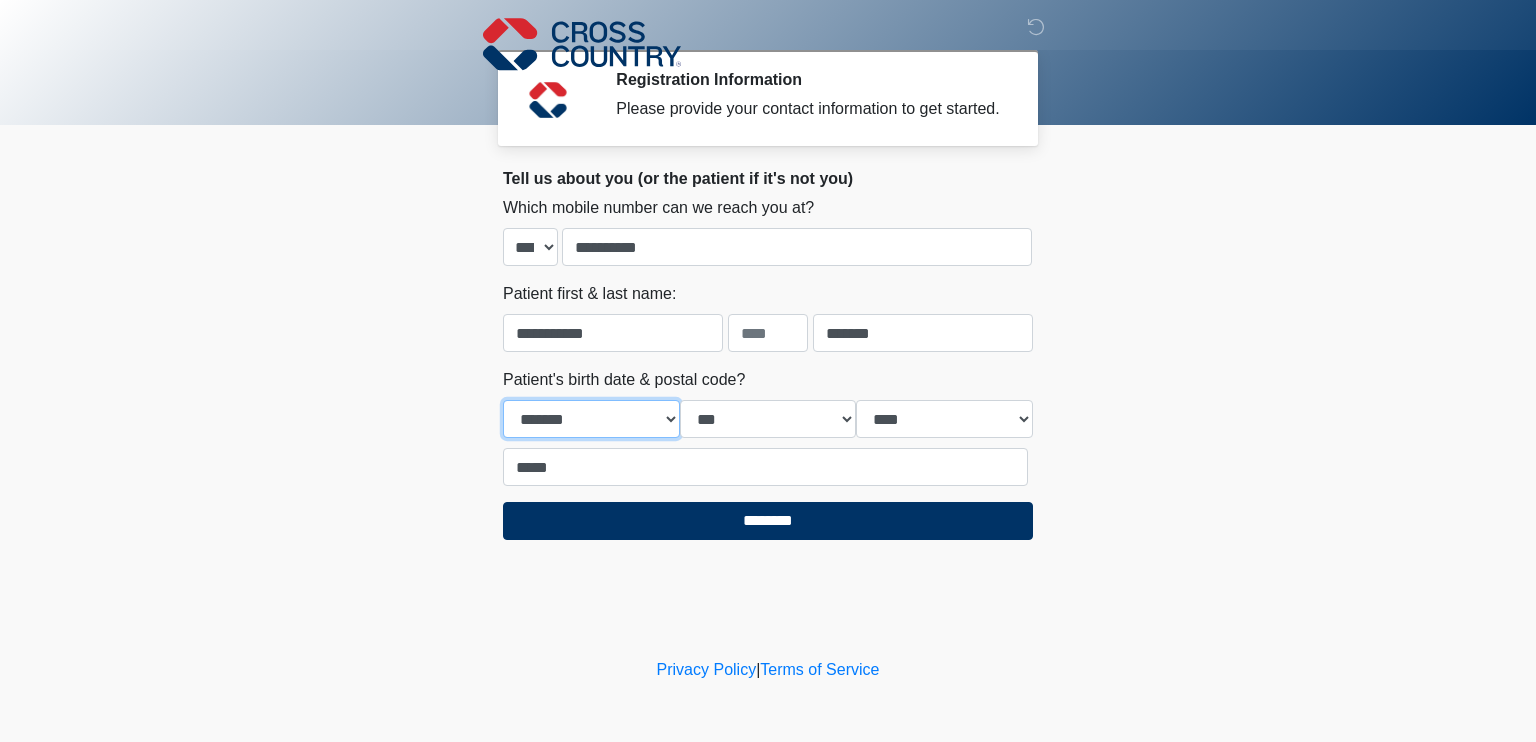 click on "**********" at bounding box center [591, 419] 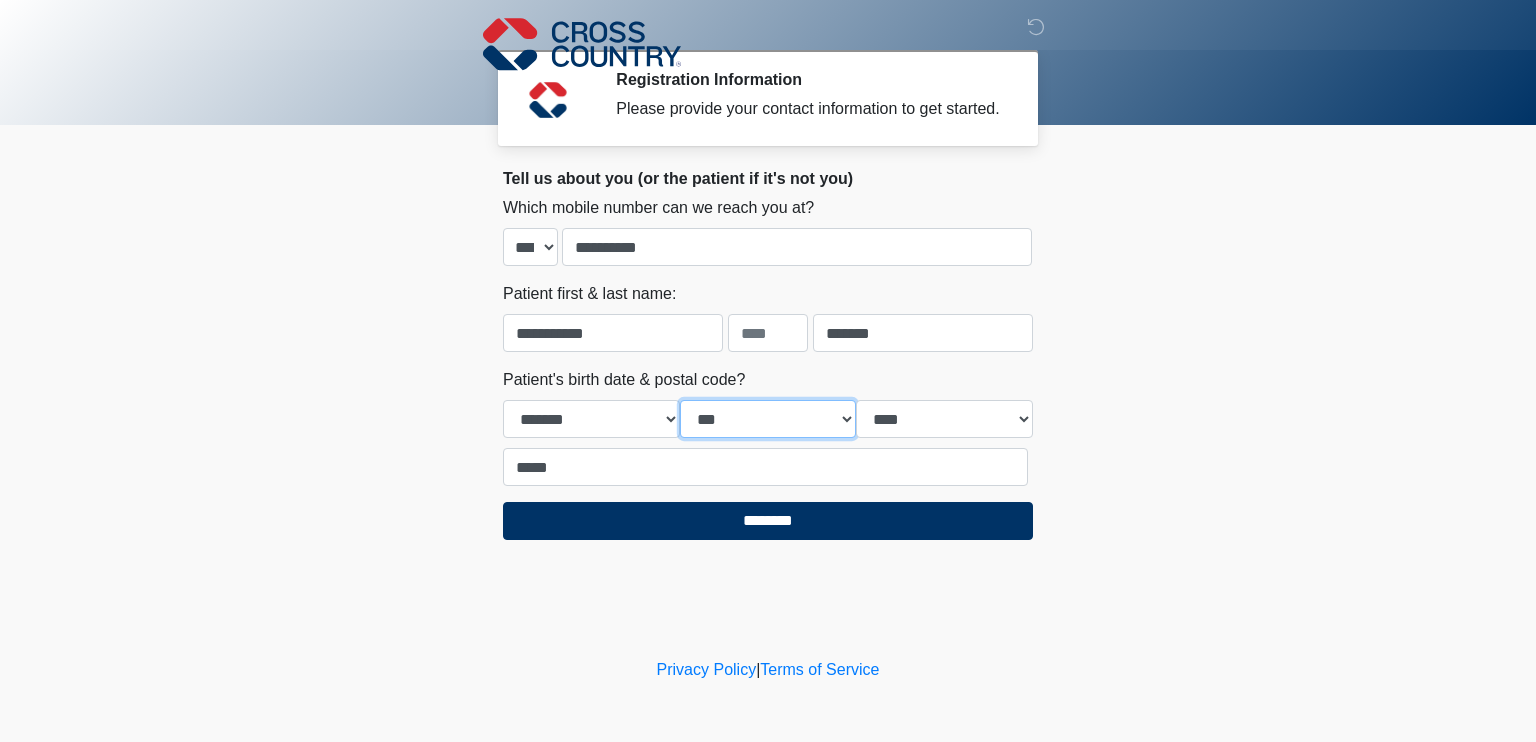 click on "***
*
*
*
*
*
*
*
*
*
**
**
**
**
**
**
**
**
**
**
**
**
**
**
**
**
**
**
**
**
**
**" at bounding box center [768, 419] 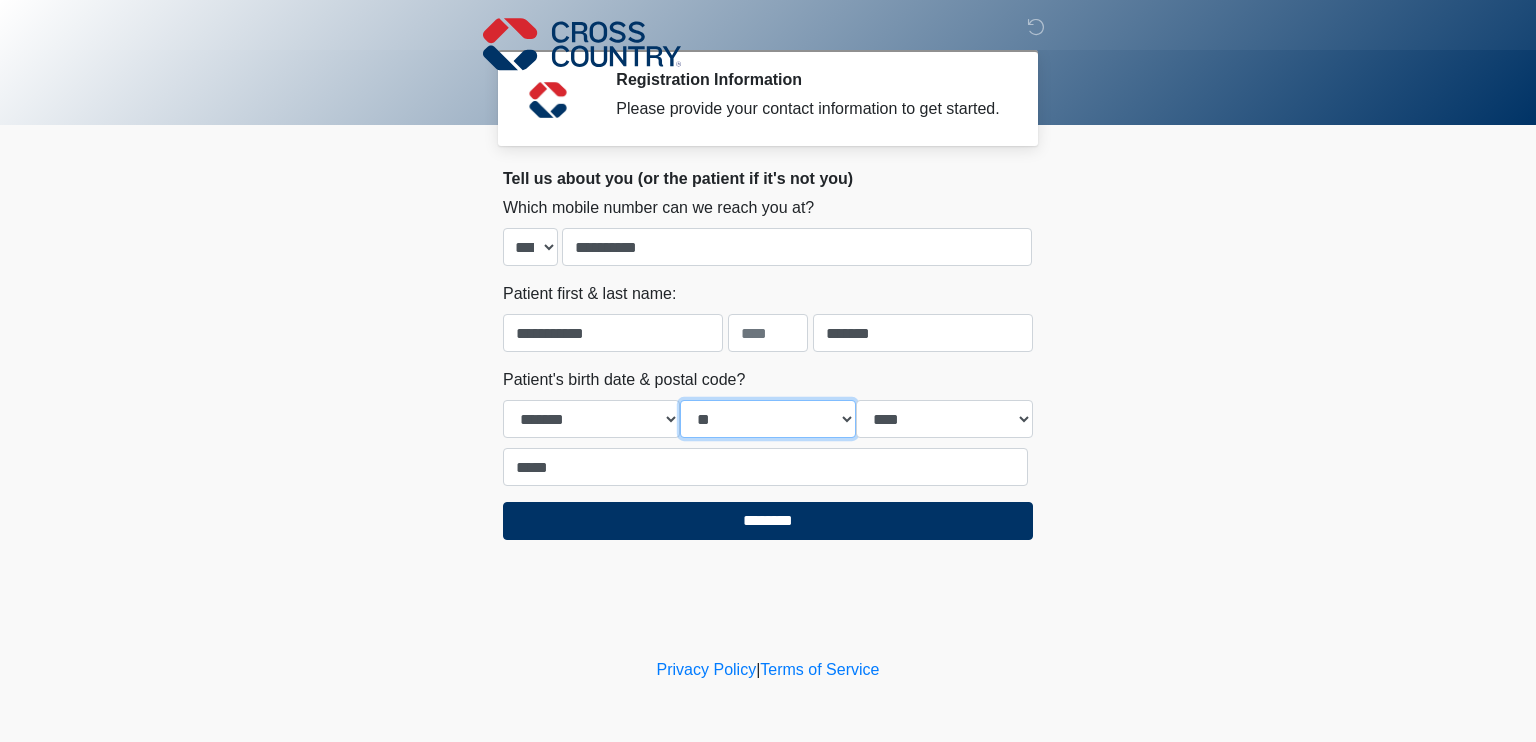 click on "***
*
*
*
*
*
*
*
*
*
**
**
**
**
**
**
**
**
**
**
**
**
**
**
**
**
**
**
**
**
**
**" at bounding box center (768, 419) 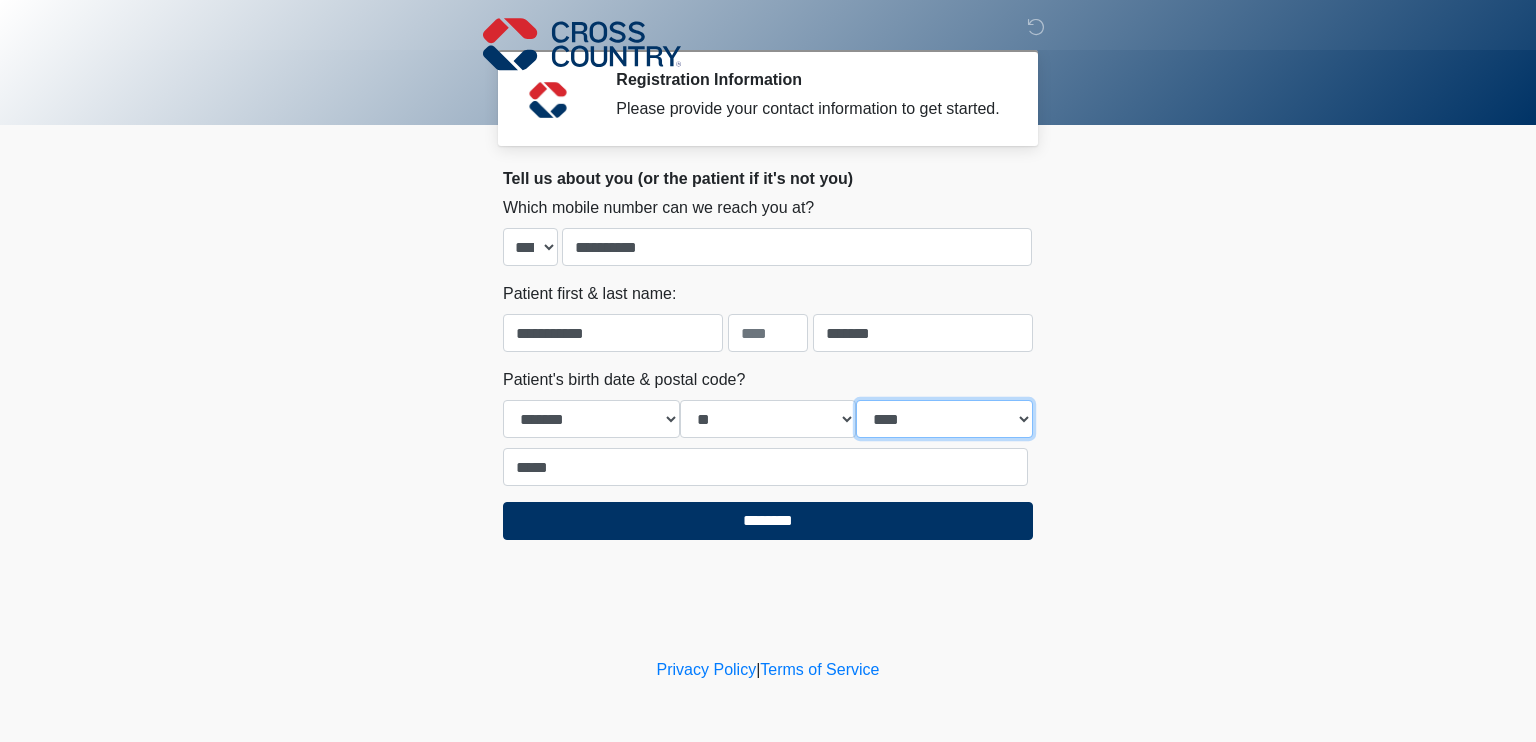 click on "****
****
****
****
****
****
****
****
****
****
****
****
****
****
****
****
****
****
****
****
****
****
****
****
****
****
****
****
****
****
****
****
****
****
****
****
****
****
****
****
****
****
****
****
****
****
****
****
****
****
****
****
****
****
****
****
****
****
****
****
****
****
****
****
****
****
****
****
****
****
****
****
****
****
****
****
****
****
****
****
****
****
****
****
****
****
****
****
****
****
****
****
****
****
****
****
****
****
****
****
****
****" at bounding box center (944, 419) 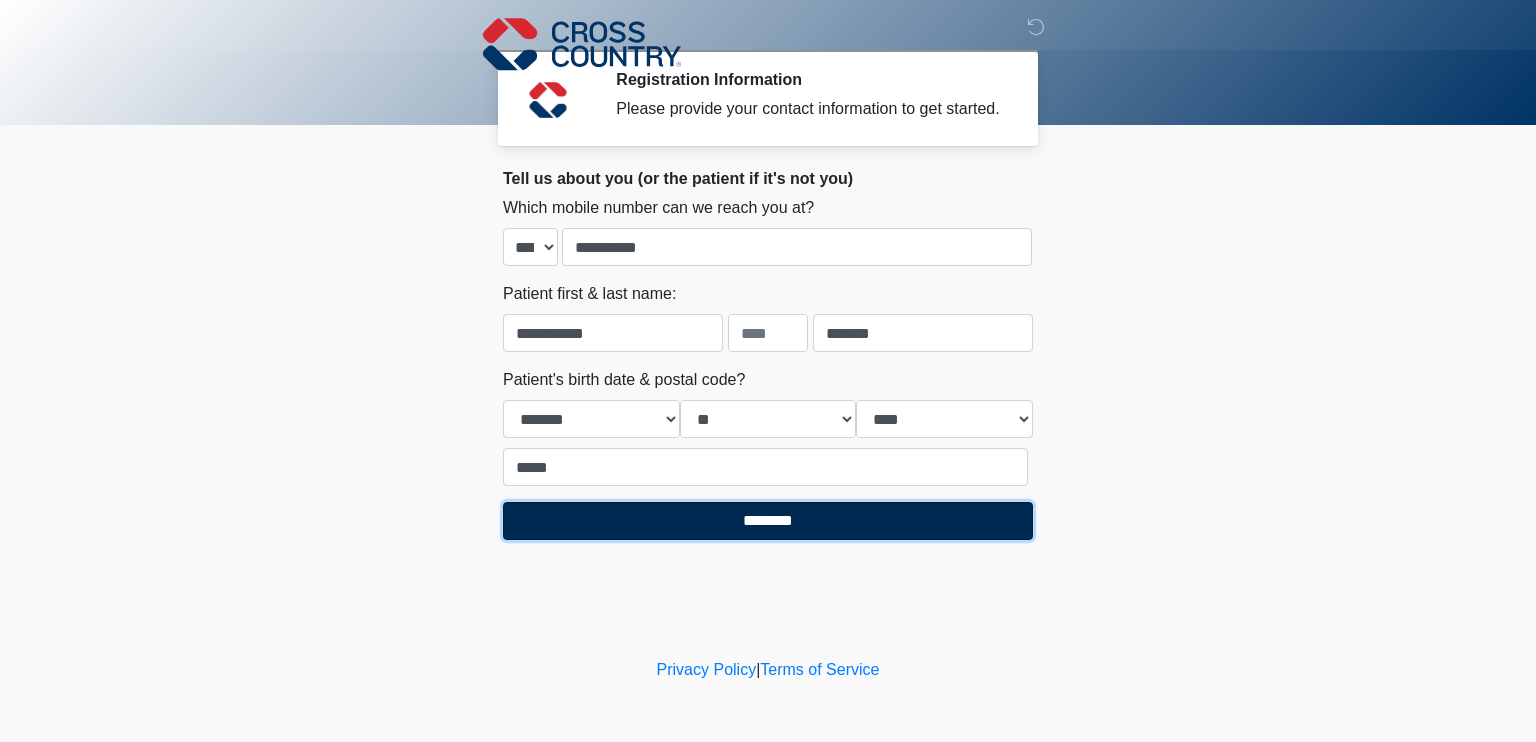 click on "********" at bounding box center (768, 521) 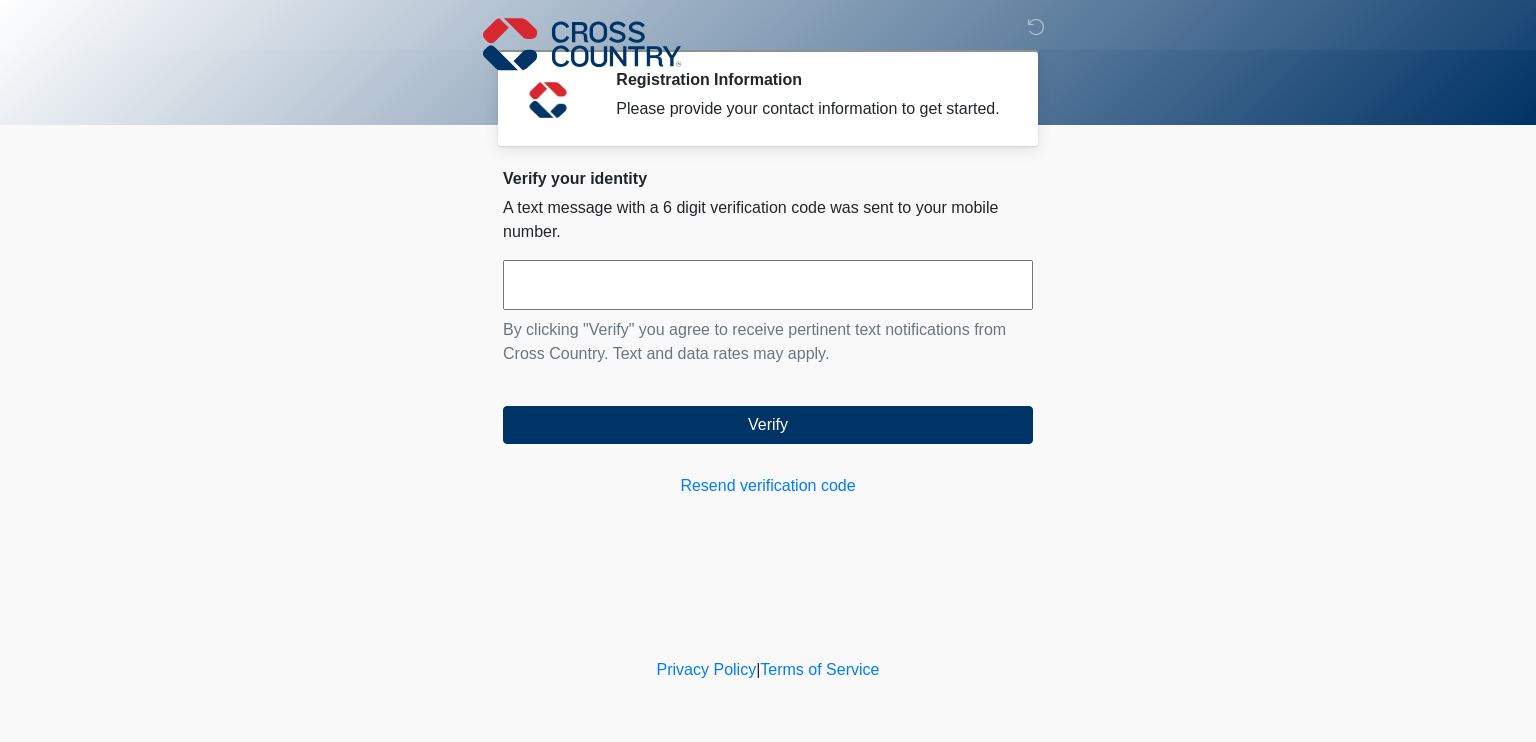 click at bounding box center [768, 285] 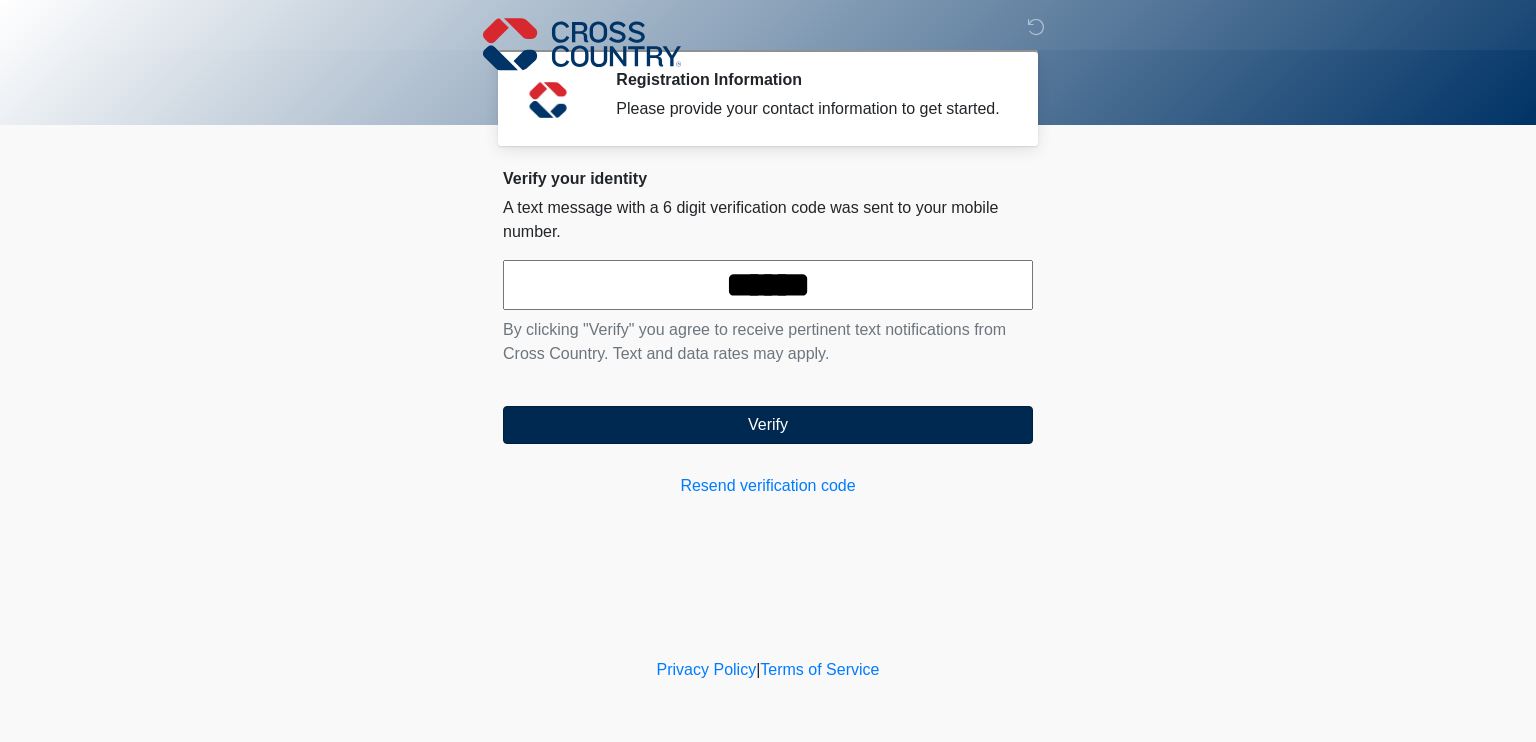 type on "******" 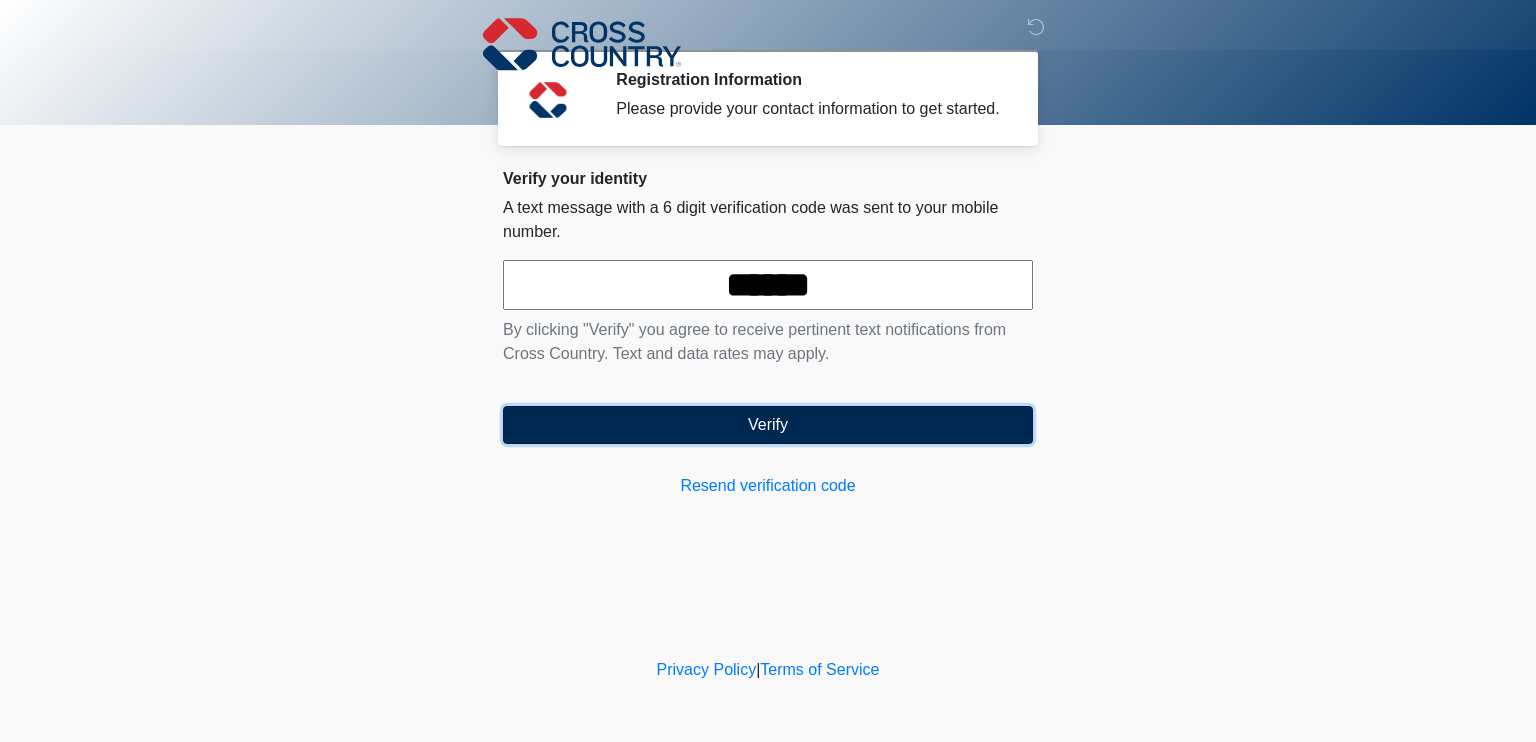 click on "Verify" at bounding box center (768, 425) 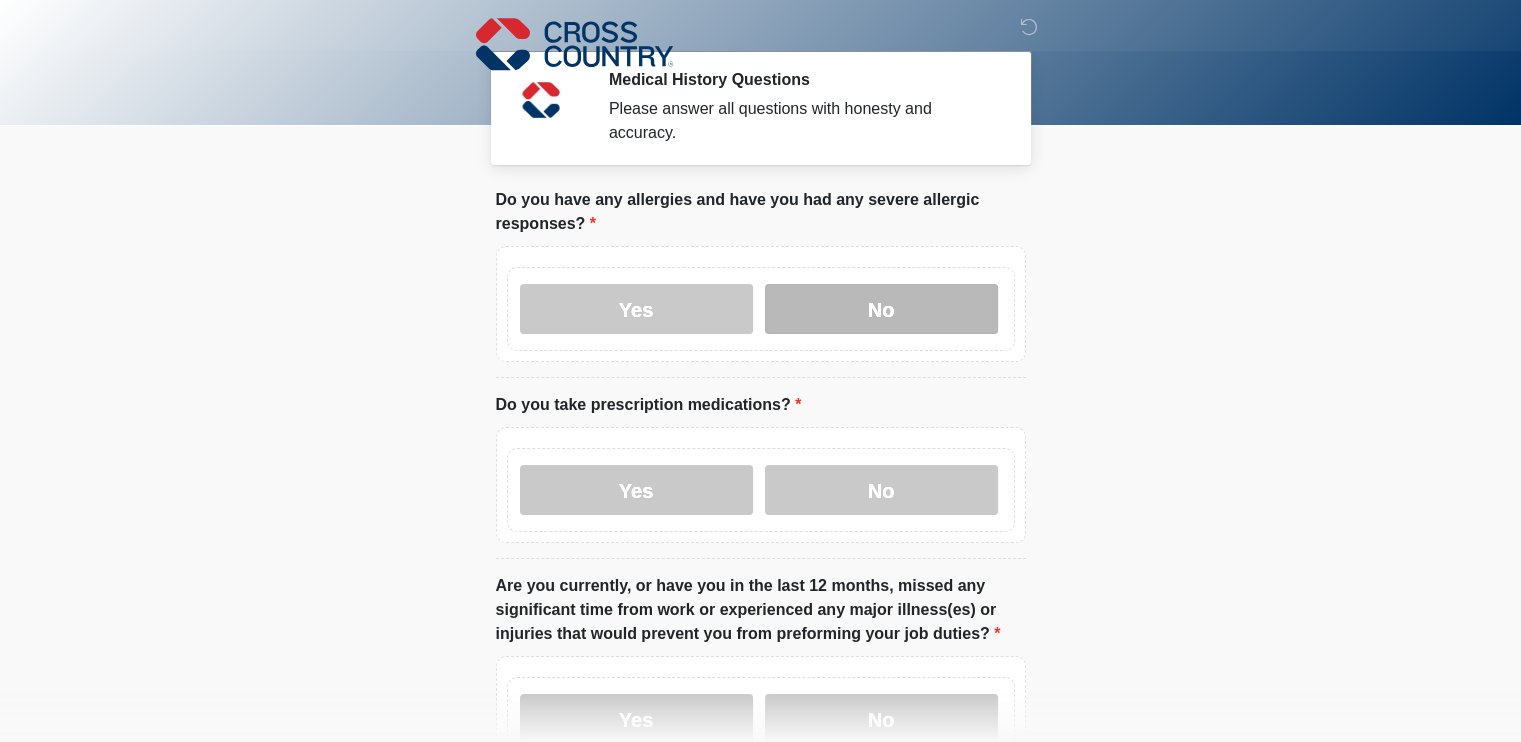 click on "No" at bounding box center (881, 309) 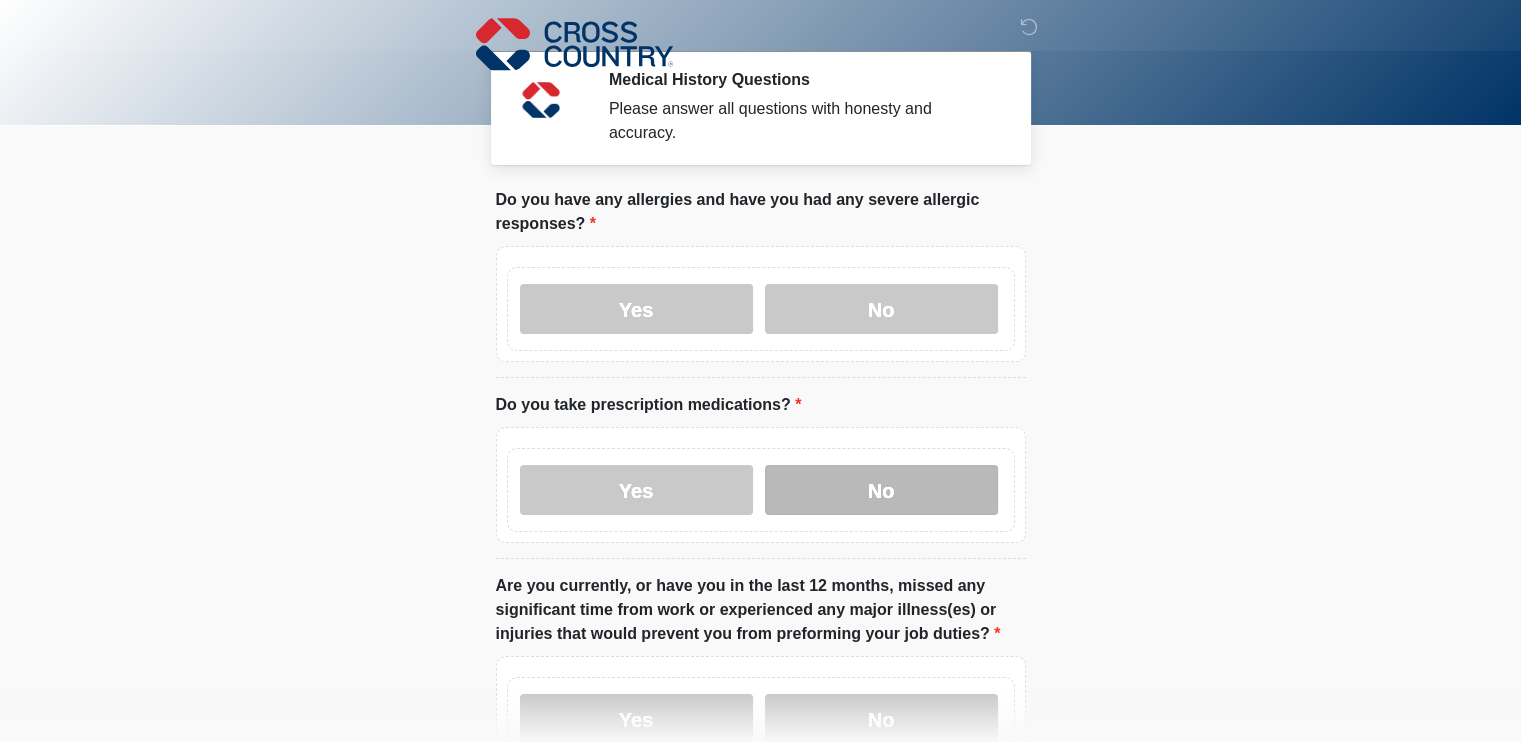 click on "No" at bounding box center (881, 490) 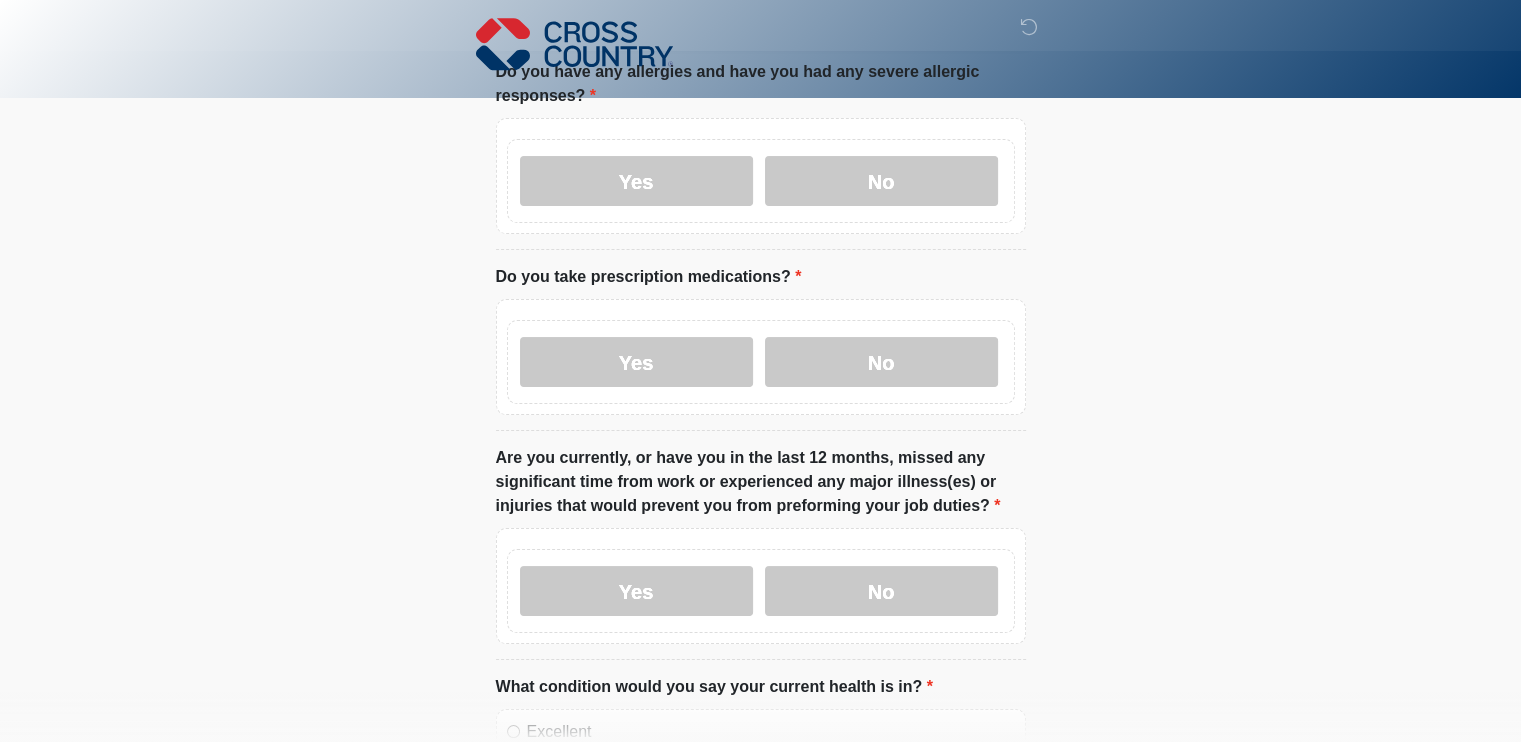 scroll, scrollTop: 300, scrollLeft: 0, axis: vertical 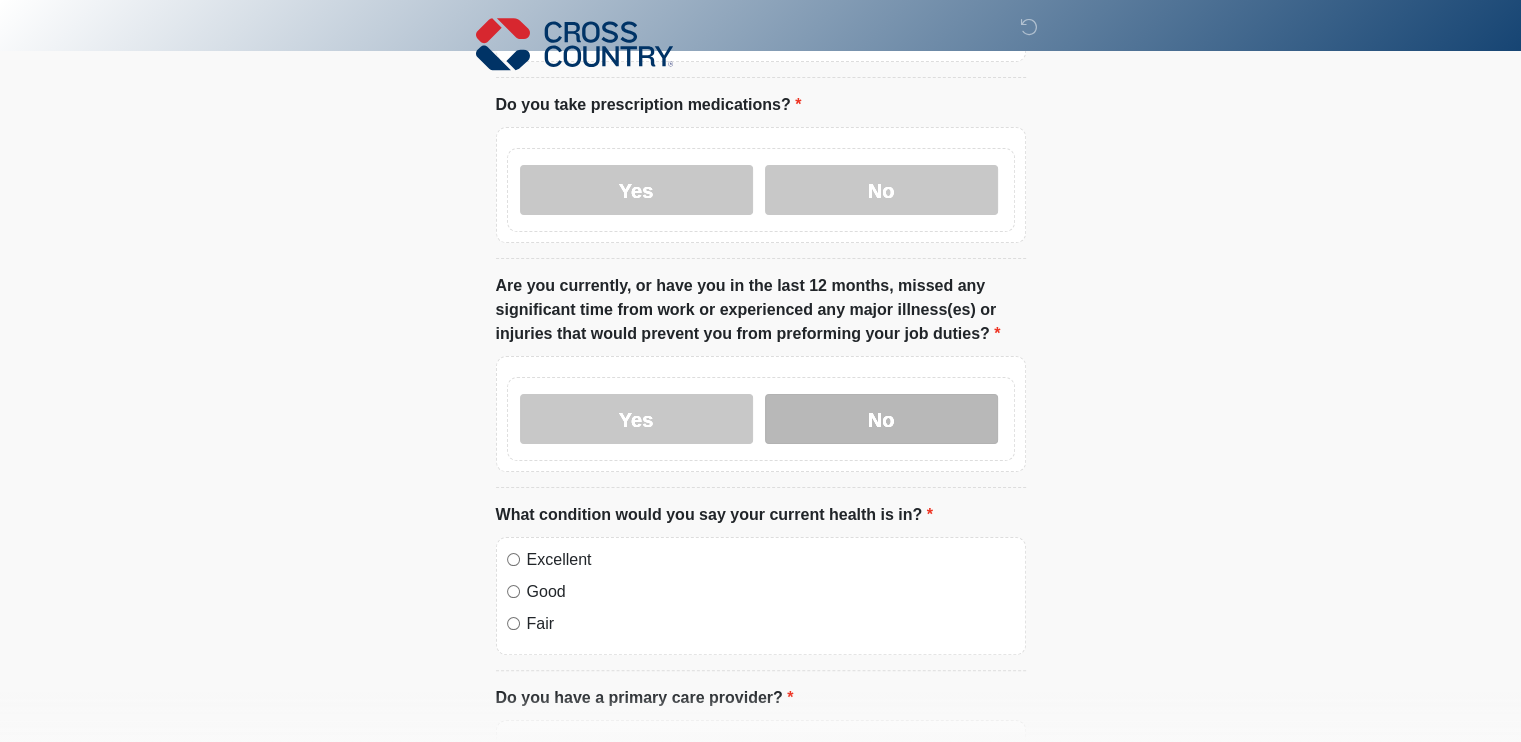 click on "No" at bounding box center (881, 419) 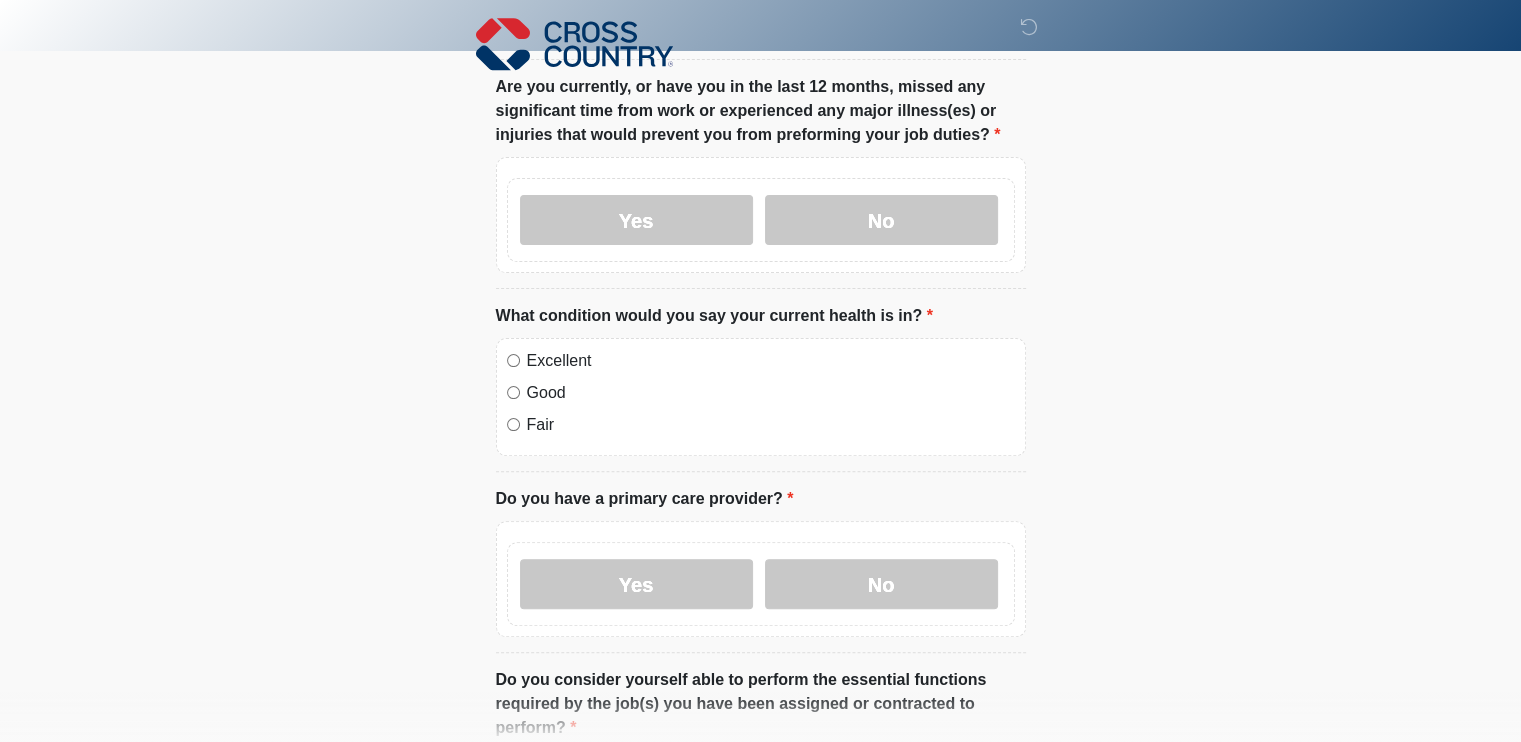scroll, scrollTop: 500, scrollLeft: 0, axis: vertical 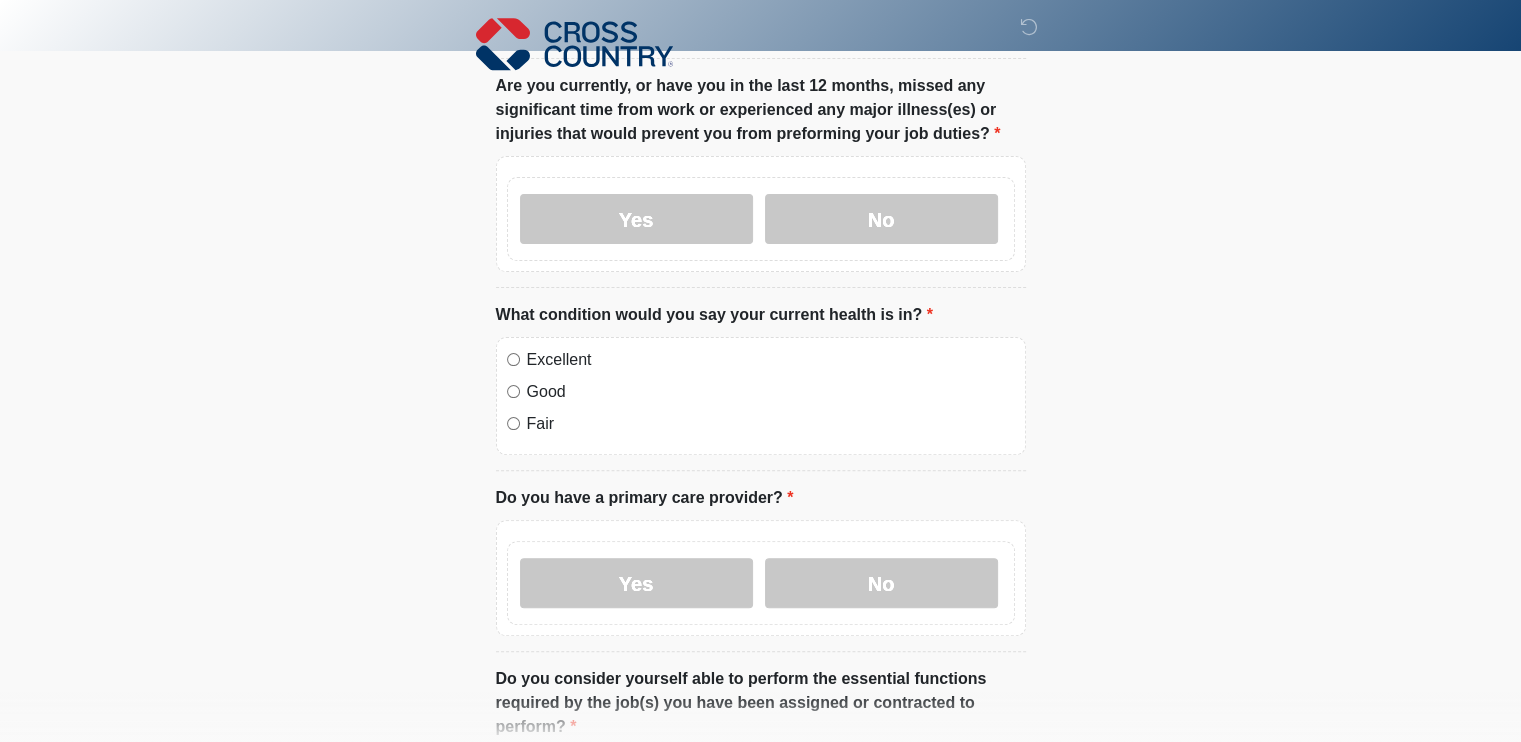 click on "Excellent
Good
Fair" at bounding box center [761, 396] 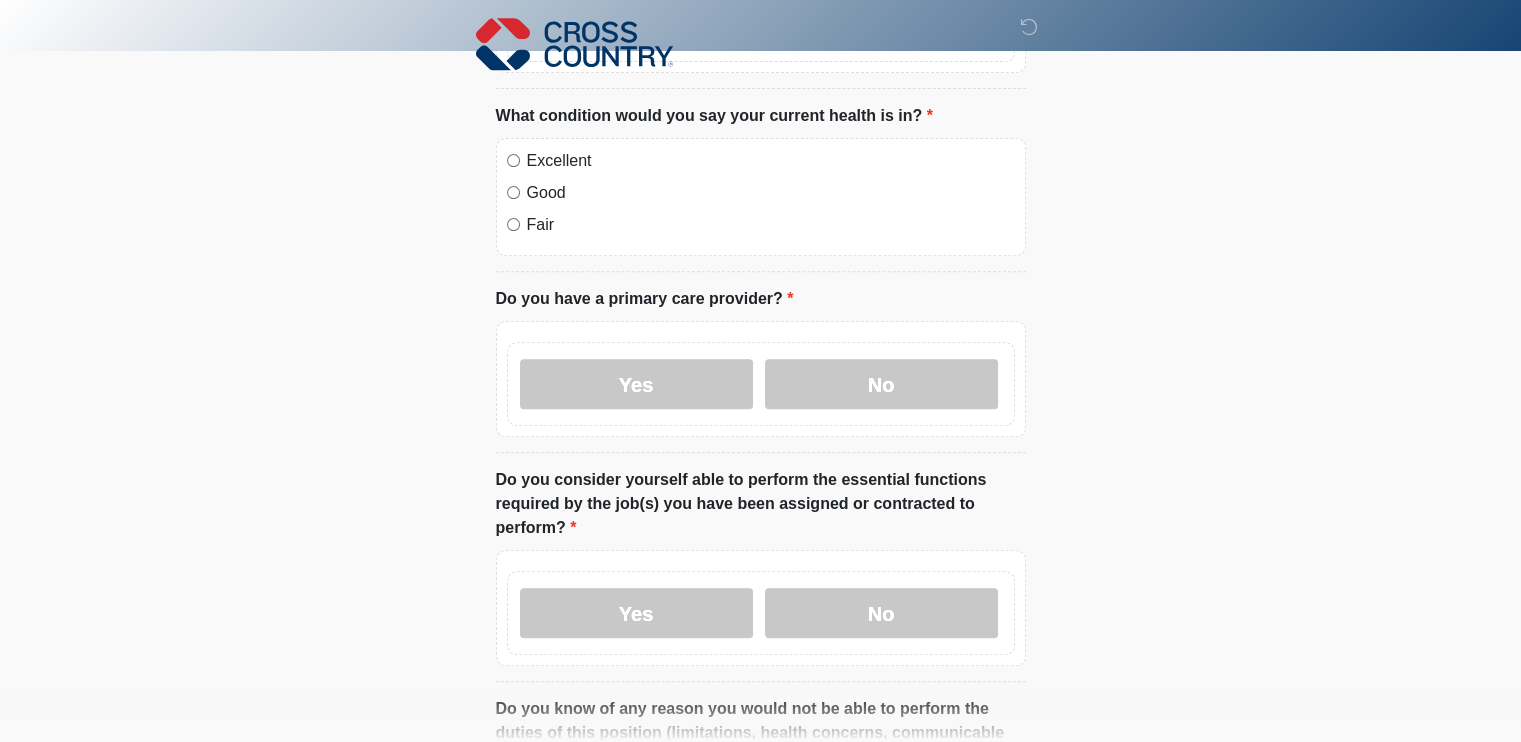 scroll, scrollTop: 700, scrollLeft: 0, axis: vertical 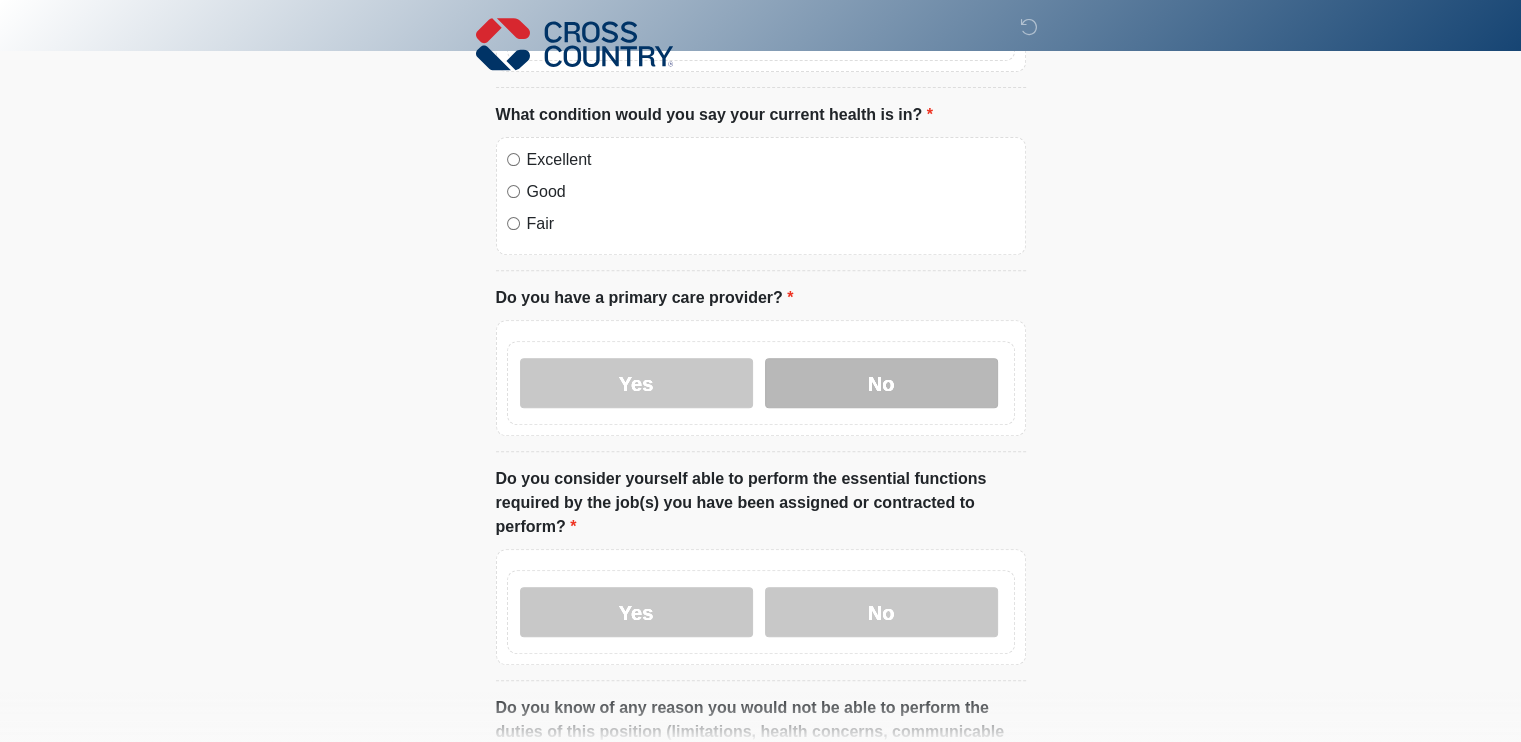 drag, startPoint x: 859, startPoint y: 371, endPoint x: 844, endPoint y: 373, distance: 15.132746 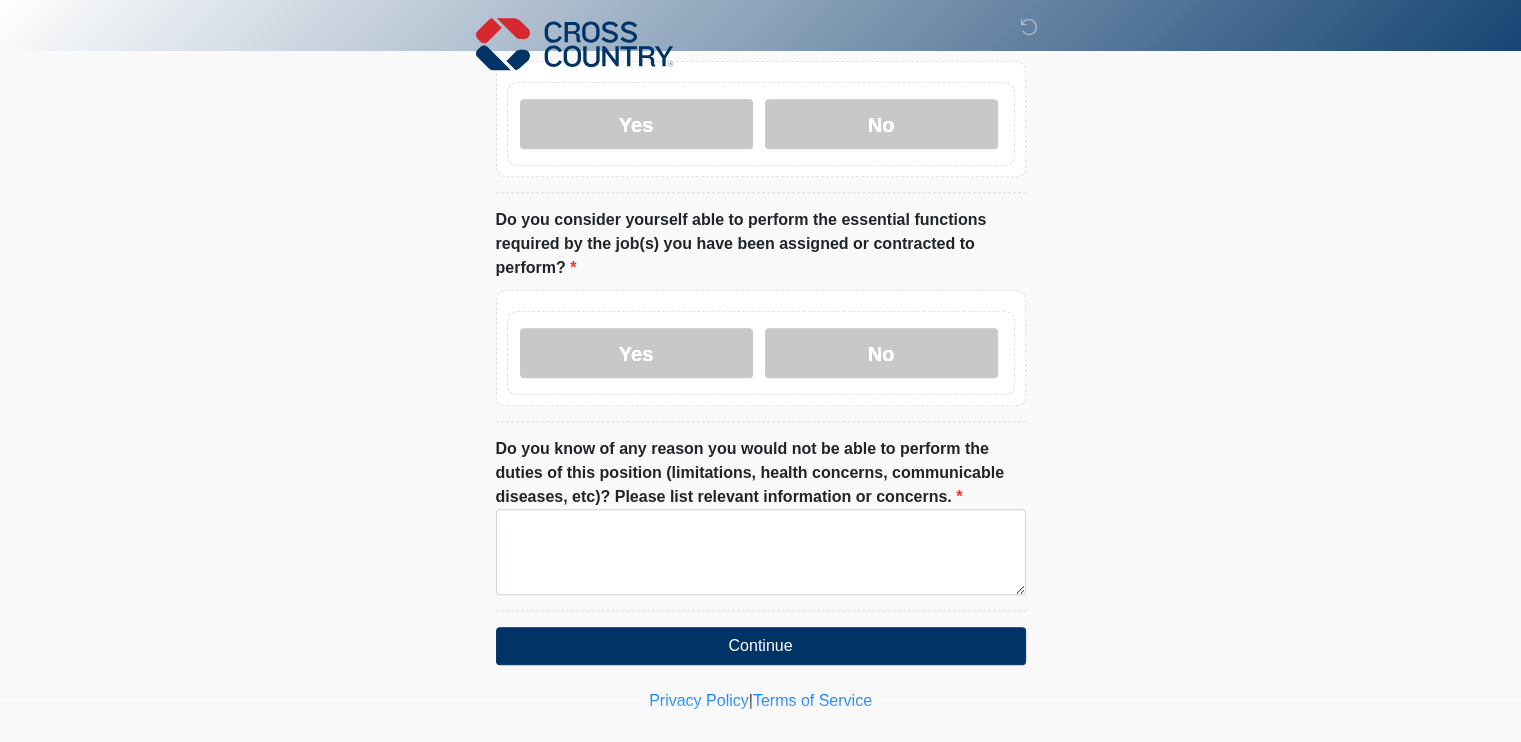 scroll, scrollTop: 964, scrollLeft: 0, axis: vertical 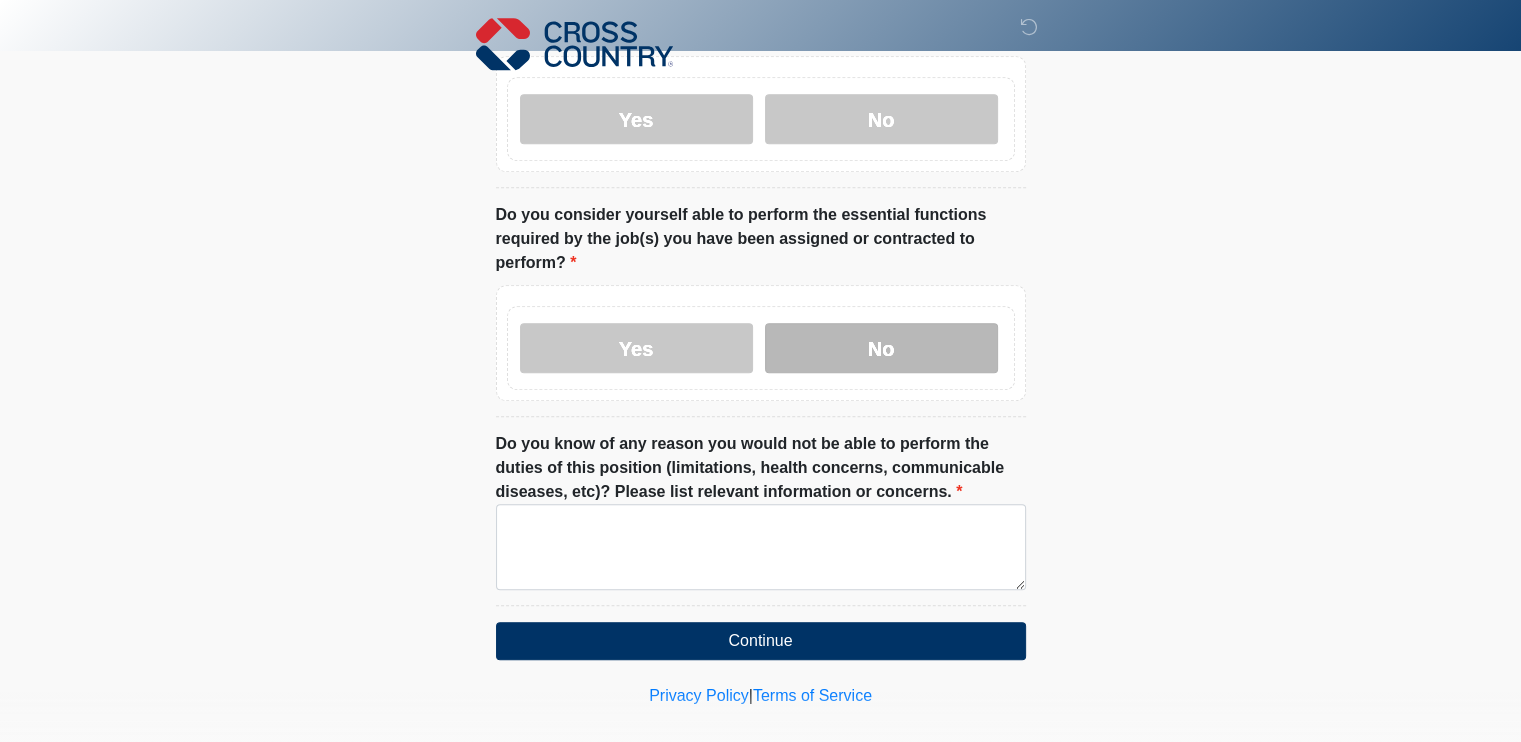 click on "No" at bounding box center (881, 348) 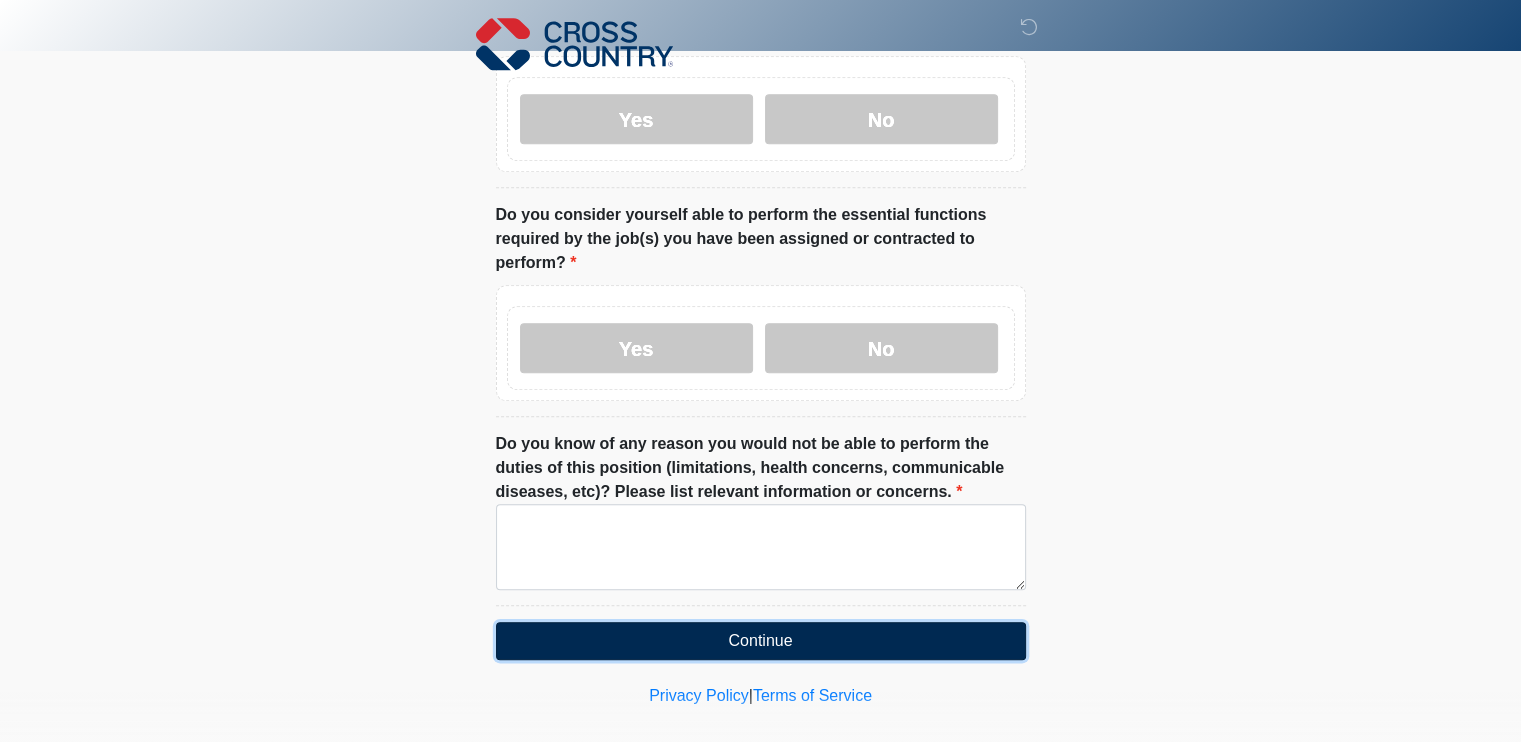click on "Continue" at bounding box center [761, 641] 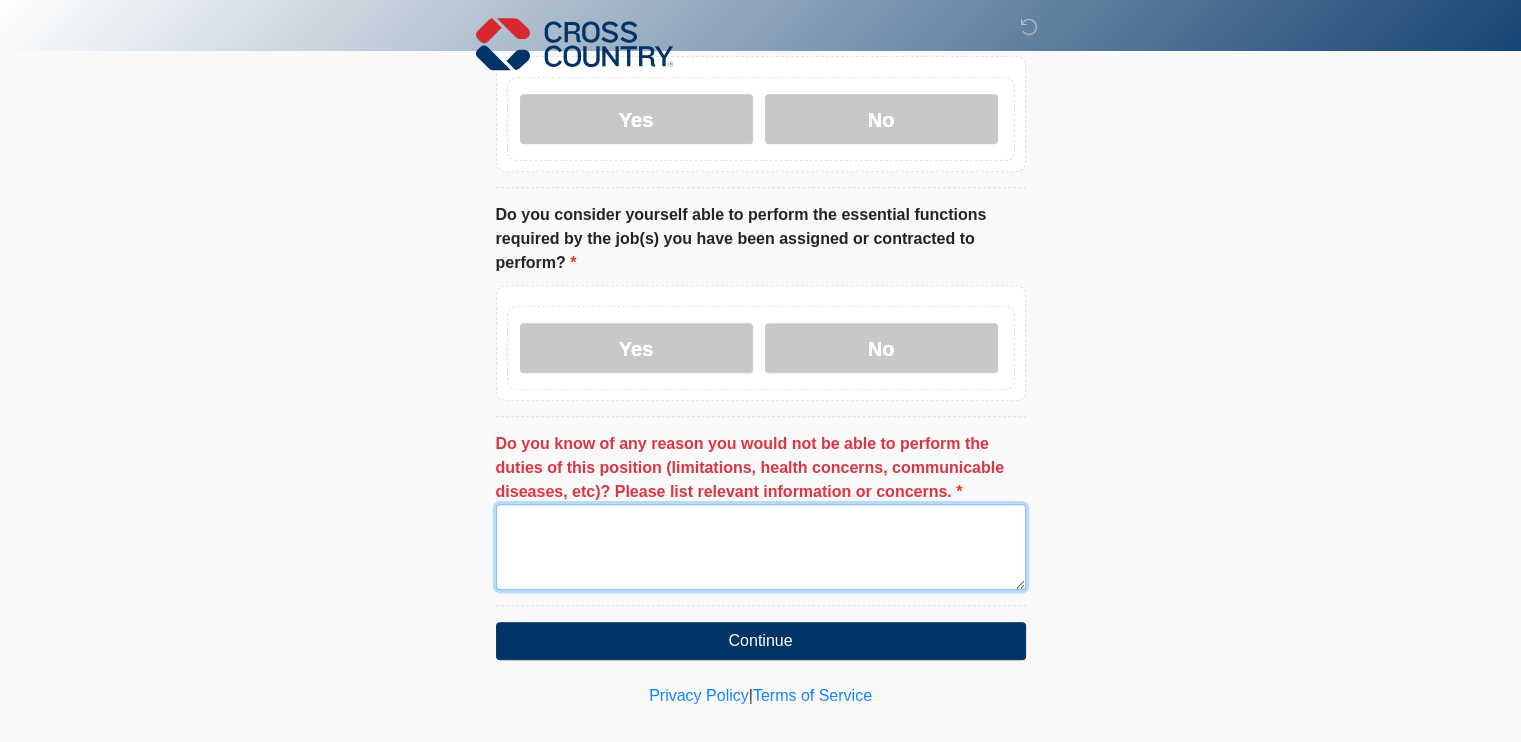 click on "Do you know of any reason you would not be able to perform the duties of this position (limitations, health concerns, communicable diseases, etc)?  Please list relevant information or concerns." at bounding box center [761, 547] 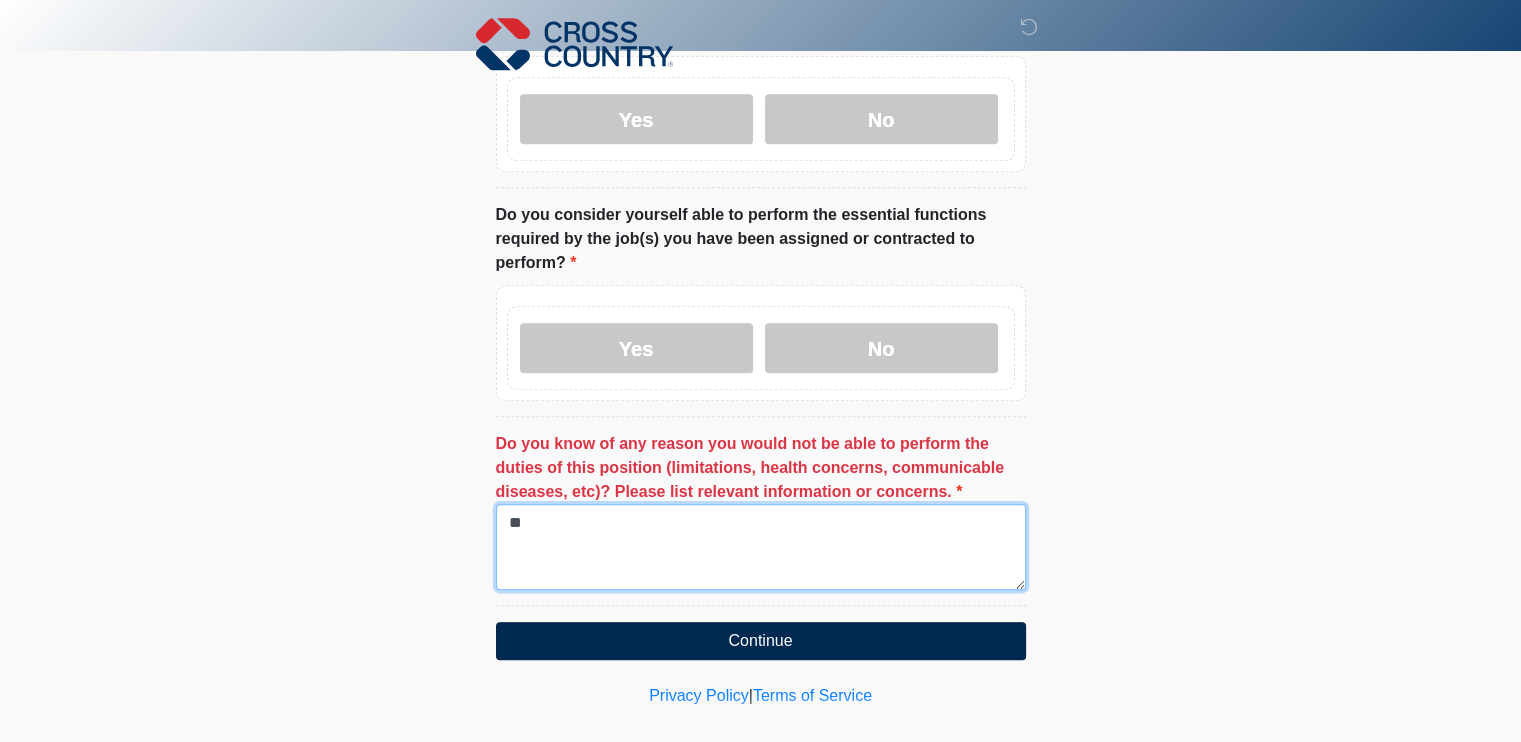 type on "**" 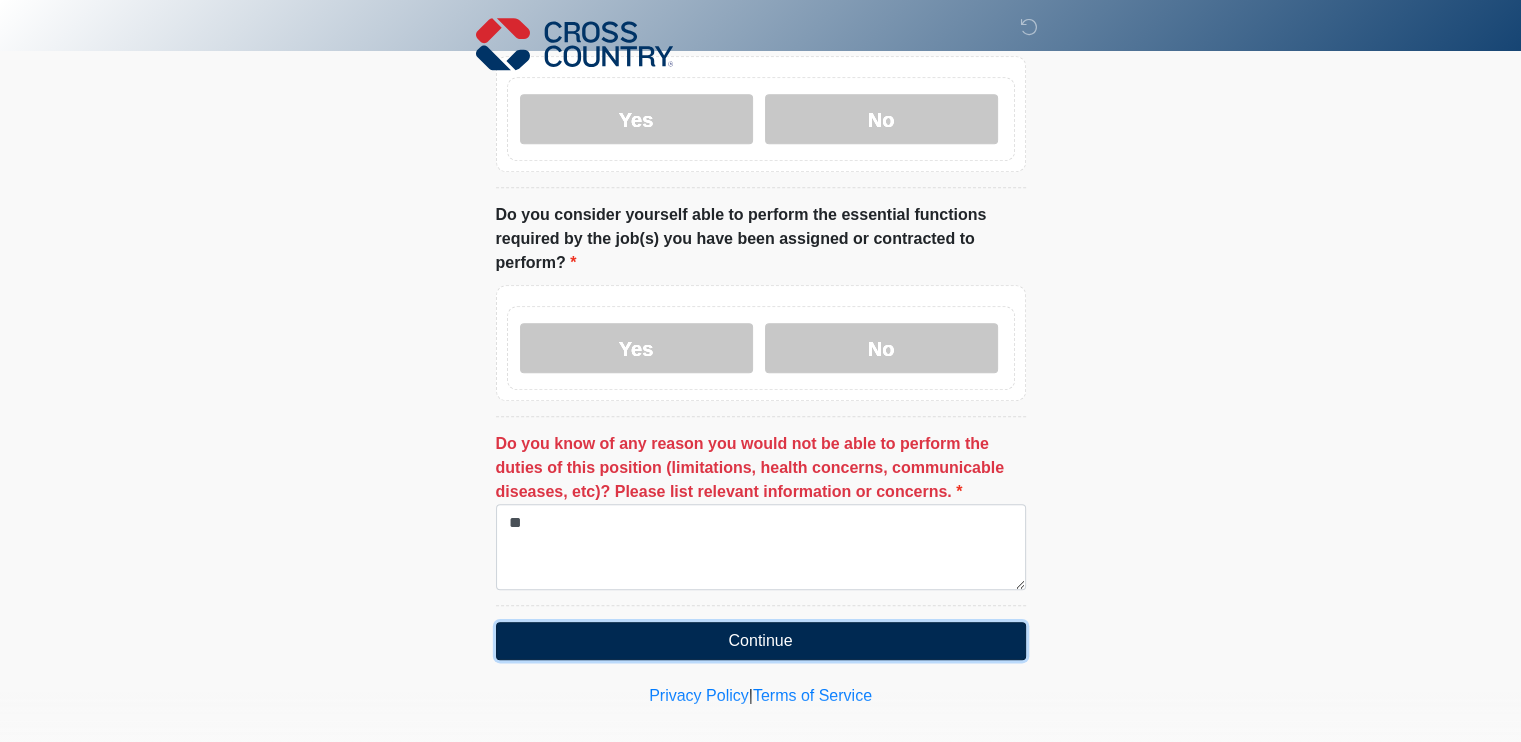 click on "Continue" at bounding box center [761, 641] 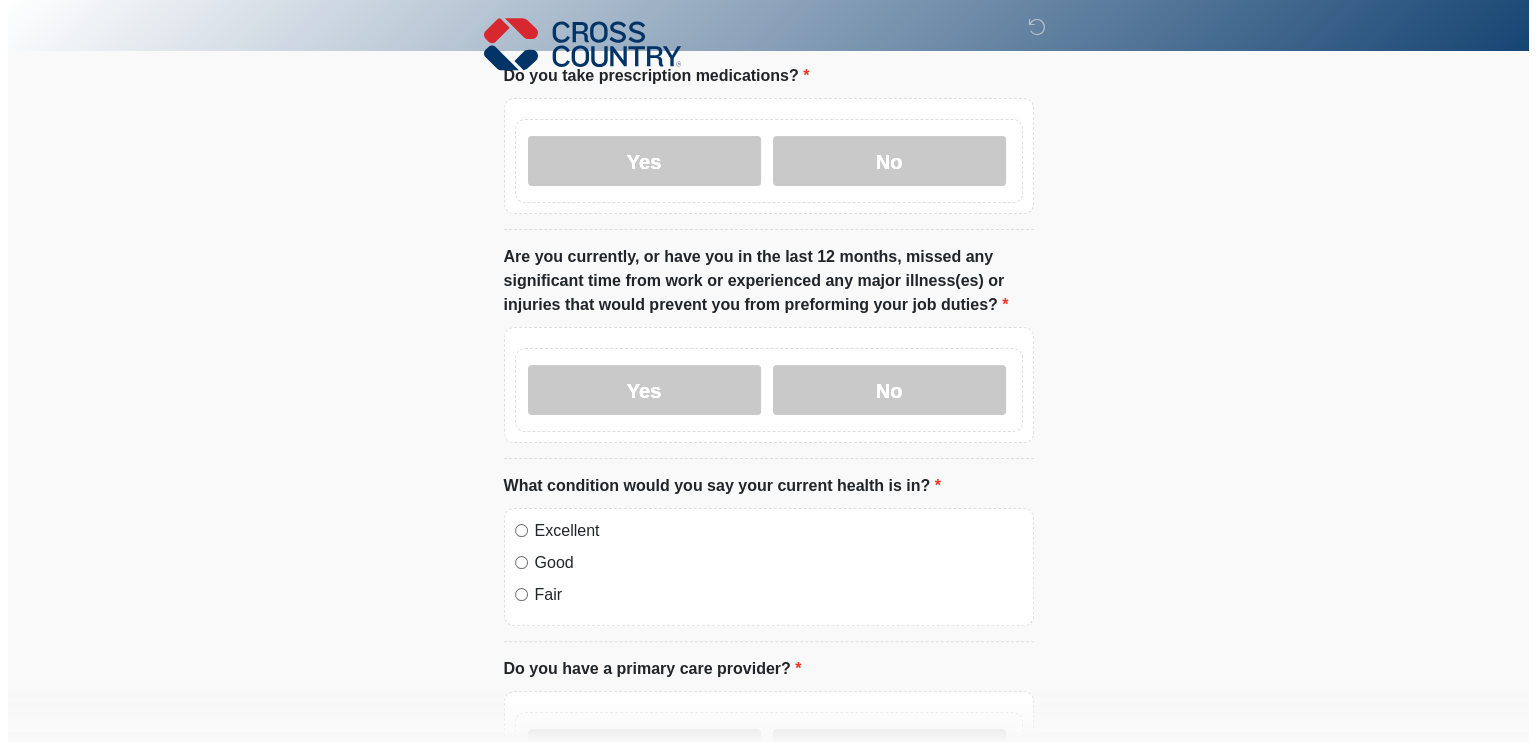 scroll, scrollTop: 0, scrollLeft: 0, axis: both 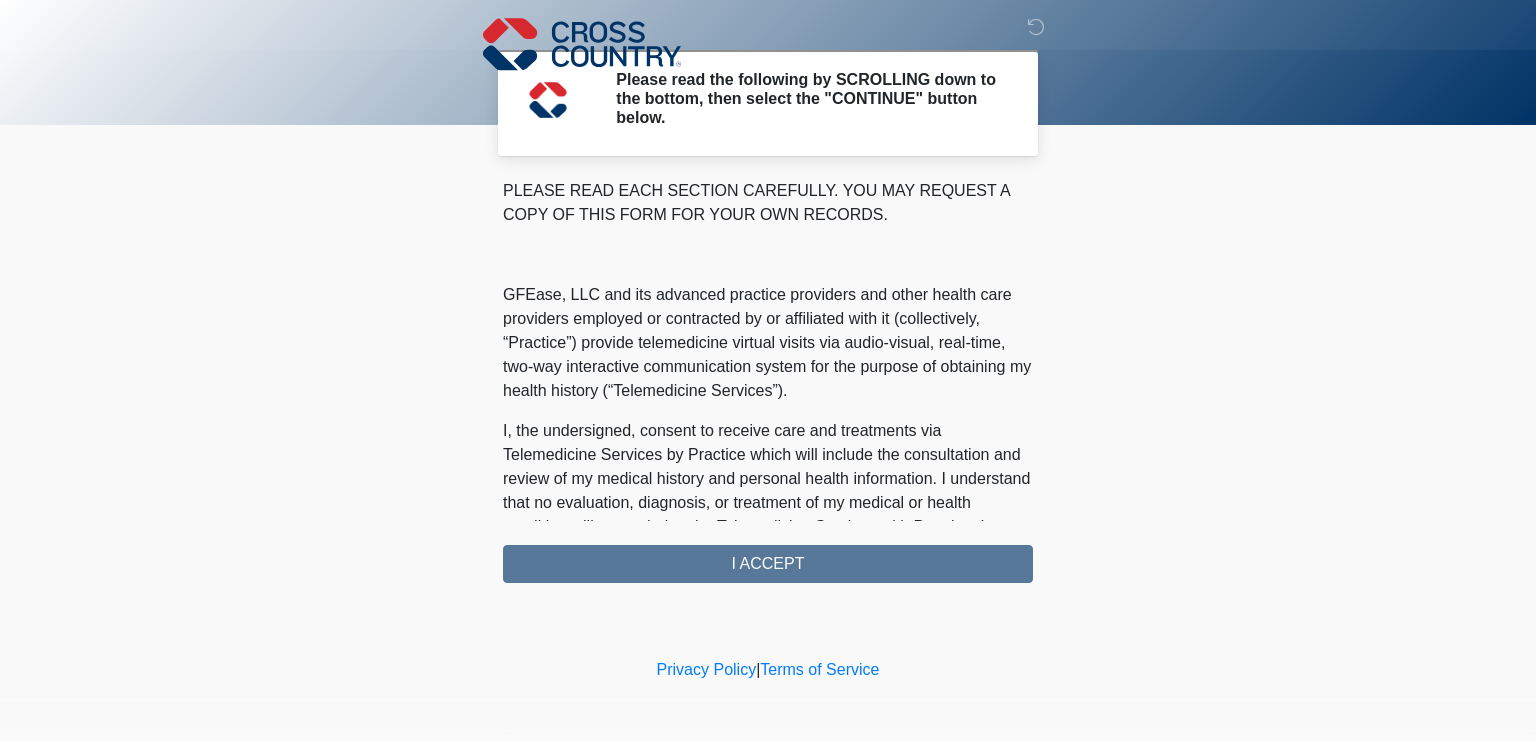 click on "PLEASE READ EACH SECTION CAREFULLY. YOU MAY REQUEST A COPY OF THIS FORM FOR YOUR OWN RECORDS. GFEase, LLC and its advanced practice providers and other health care providers employed or contracted by or affiliated with it (collectively, “Practice”) provide telemedicine virtual visits via audio-visual, real-time, two-way interactive communication system for the purpose of obtaining my health history (“Telemedicine Services”). I understand that Telemedicine Services include interactive audio, video or other electronic media and that there are both risks and benefits to being treated via telemedicine. Providers (i) may be in a location other than where I am located, (ii) will examine me face-to-face via a remote presence but will not perform a “hands-on” physical examination, and (iii) must rely on information provided by me.
I ACCEPT" at bounding box center [768, 381] 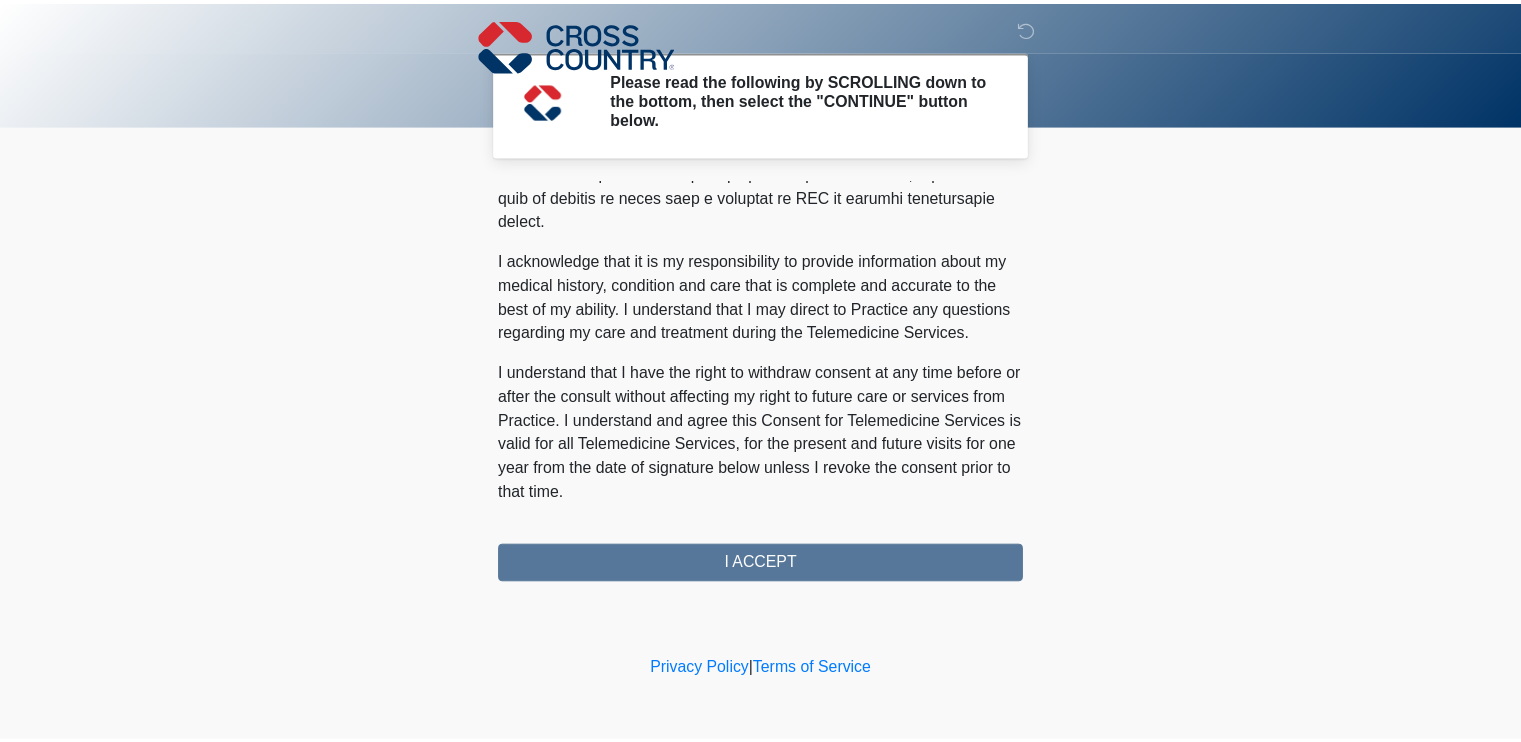 scroll, scrollTop: 1257, scrollLeft: 0, axis: vertical 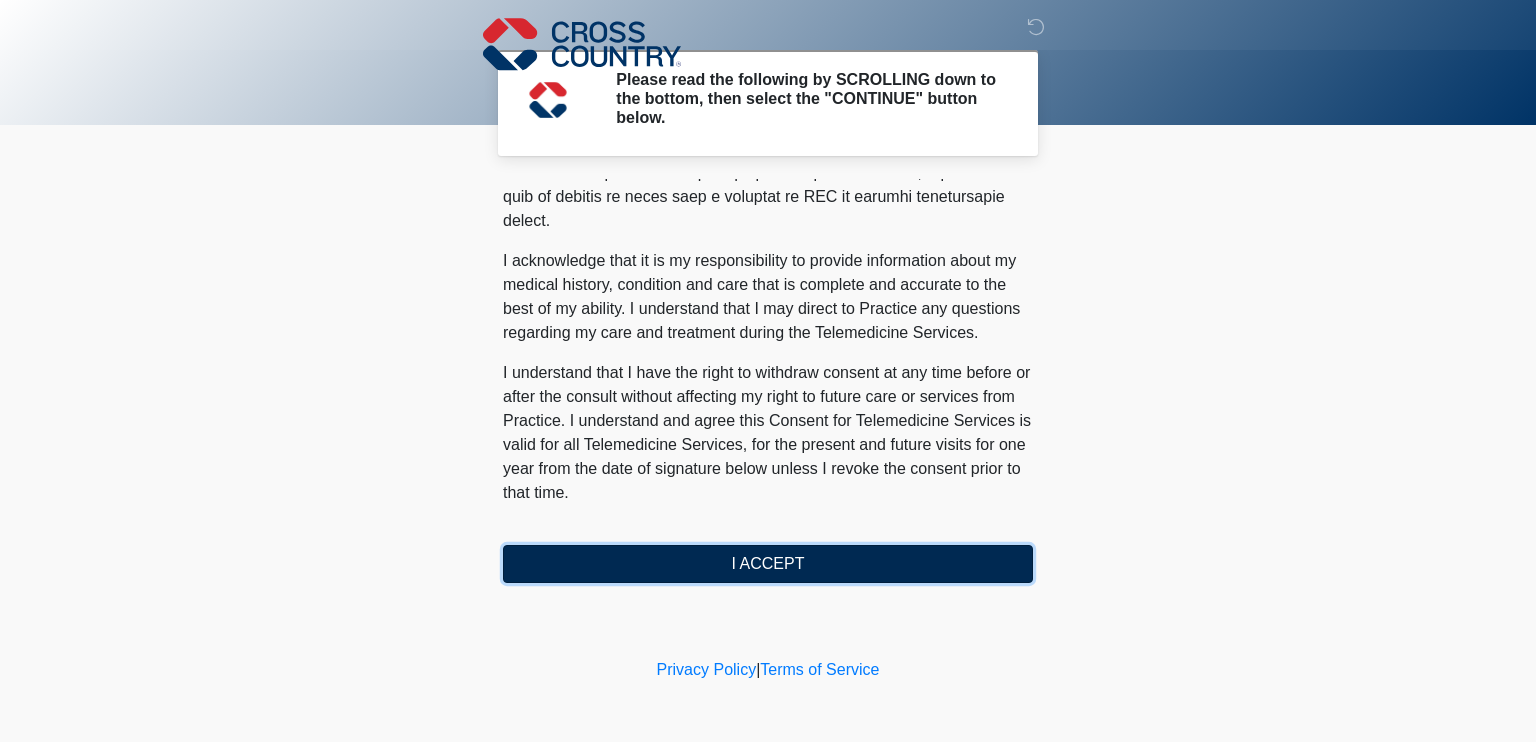 click on "I ACCEPT" at bounding box center [768, 564] 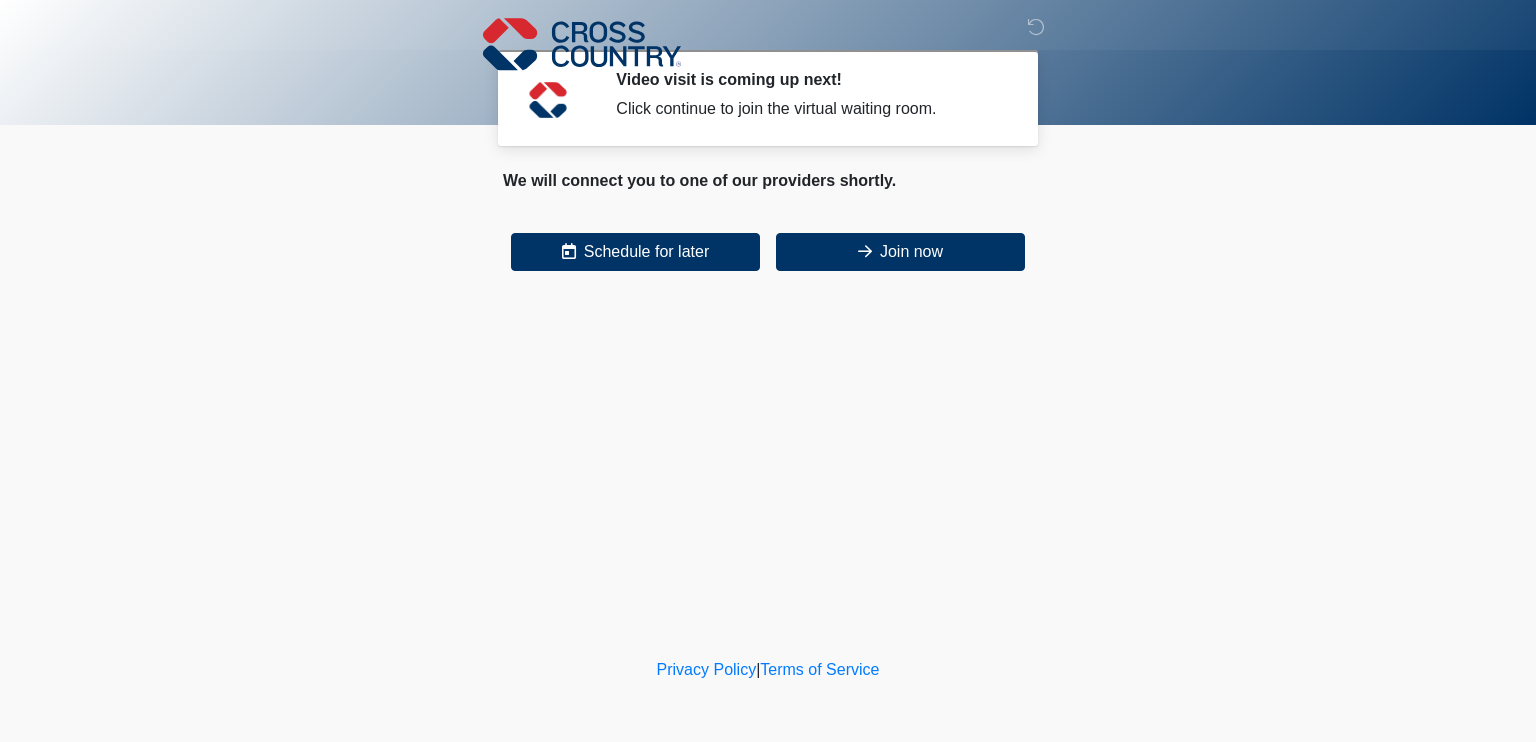 drag, startPoint x: 1029, startPoint y: 34, endPoint x: 940, endPoint y: 143, distance: 140.71957 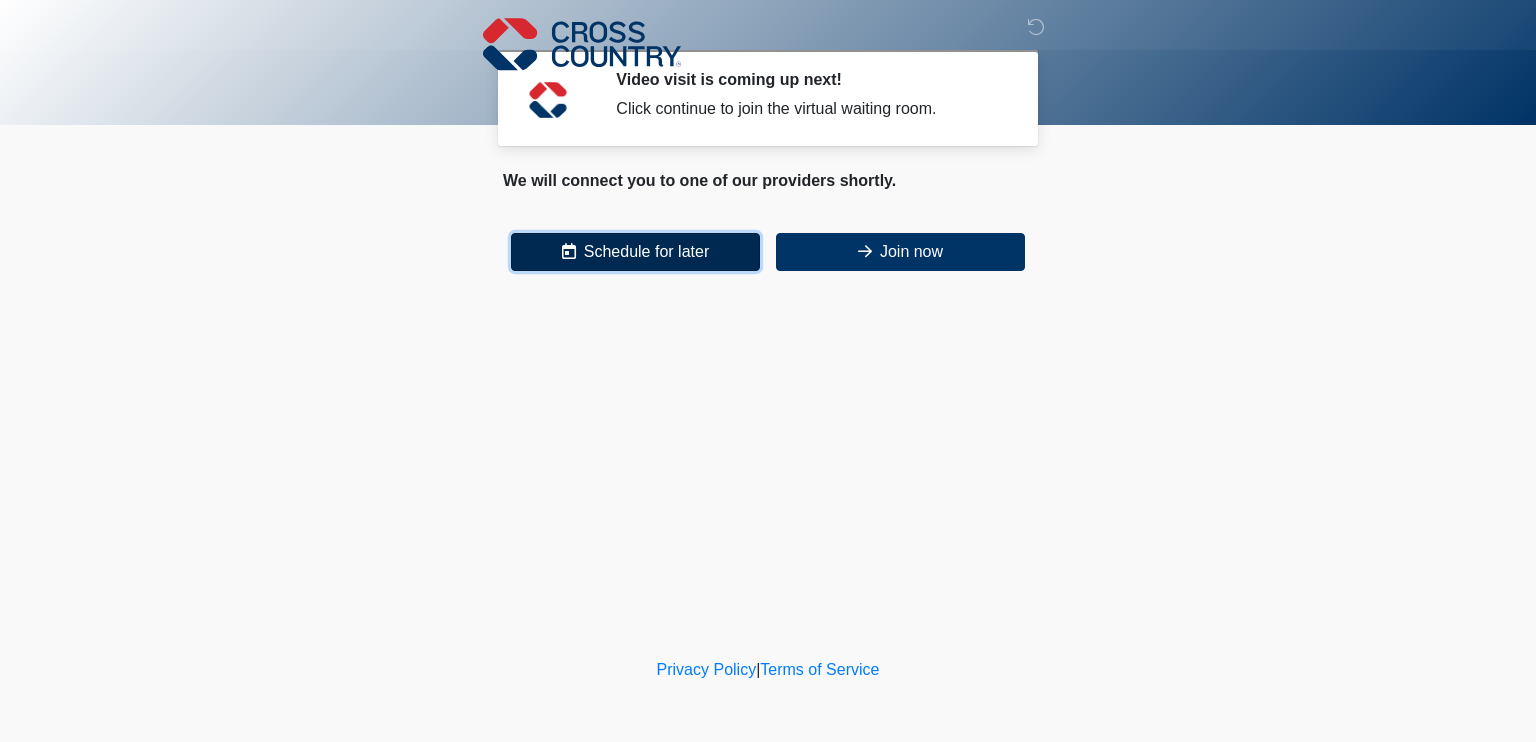 click on "Schedule for later" at bounding box center (635, 252) 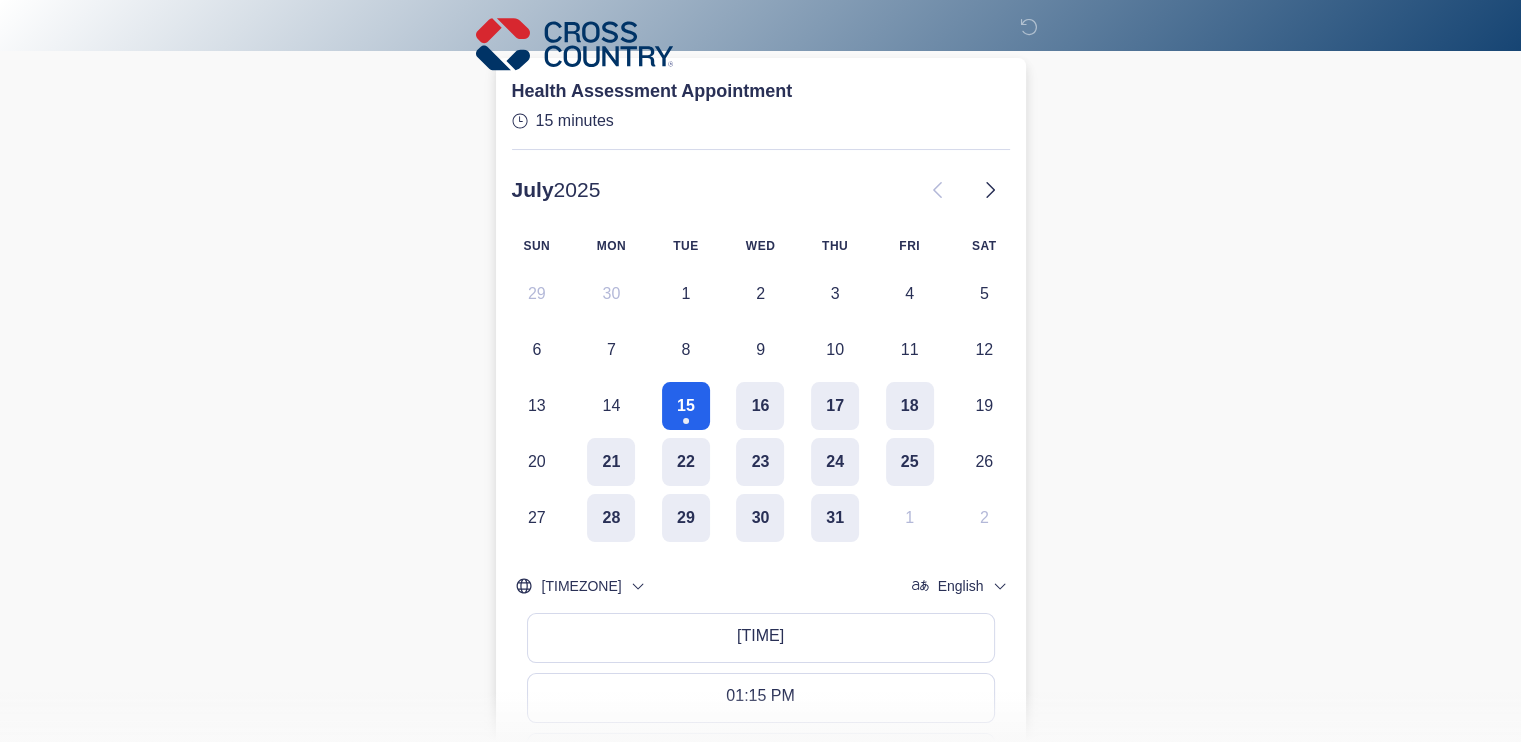 scroll, scrollTop: 200, scrollLeft: 0, axis: vertical 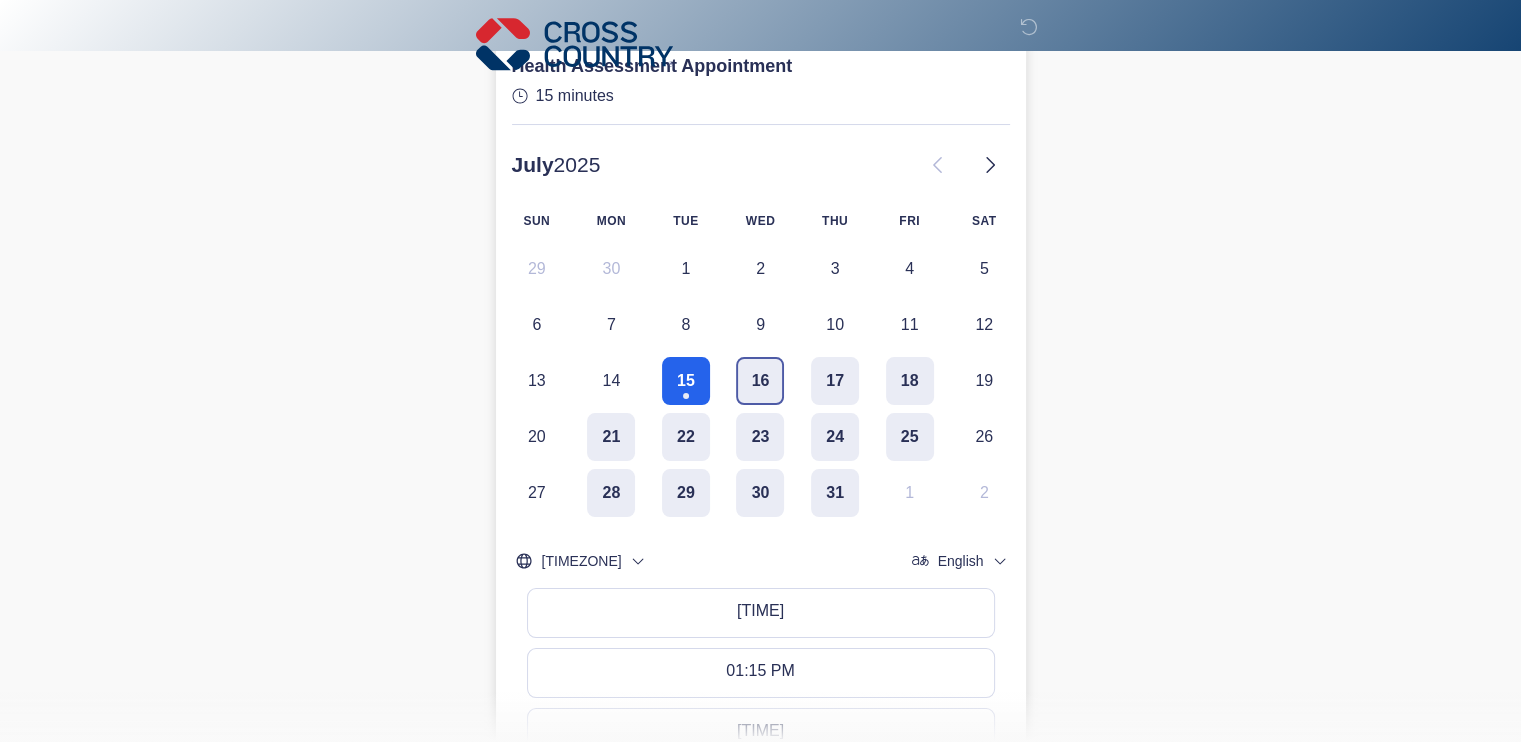 click on "16" at bounding box center (760, 381) 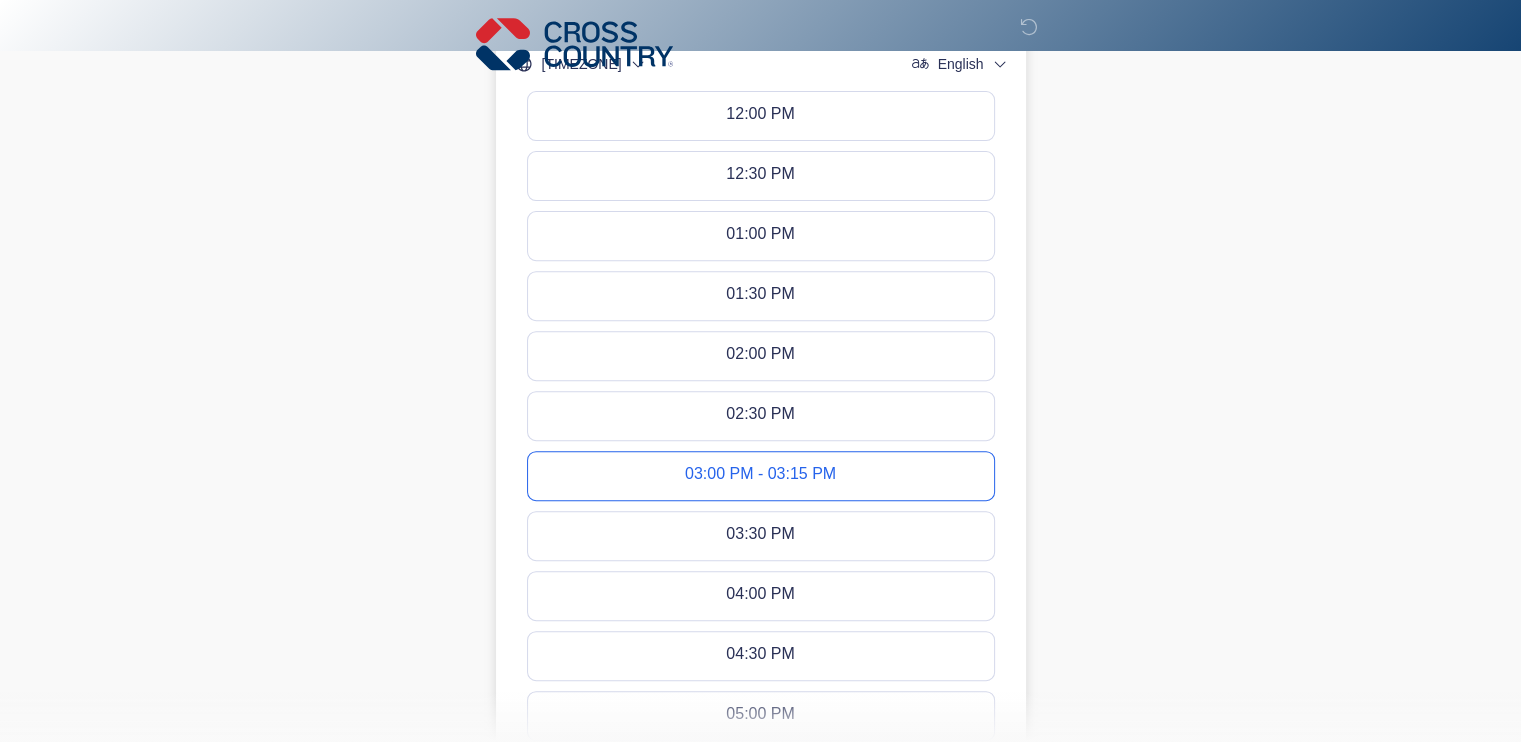 scroll, scrollTop: 700, scrollLeft: 0, axis: vertical 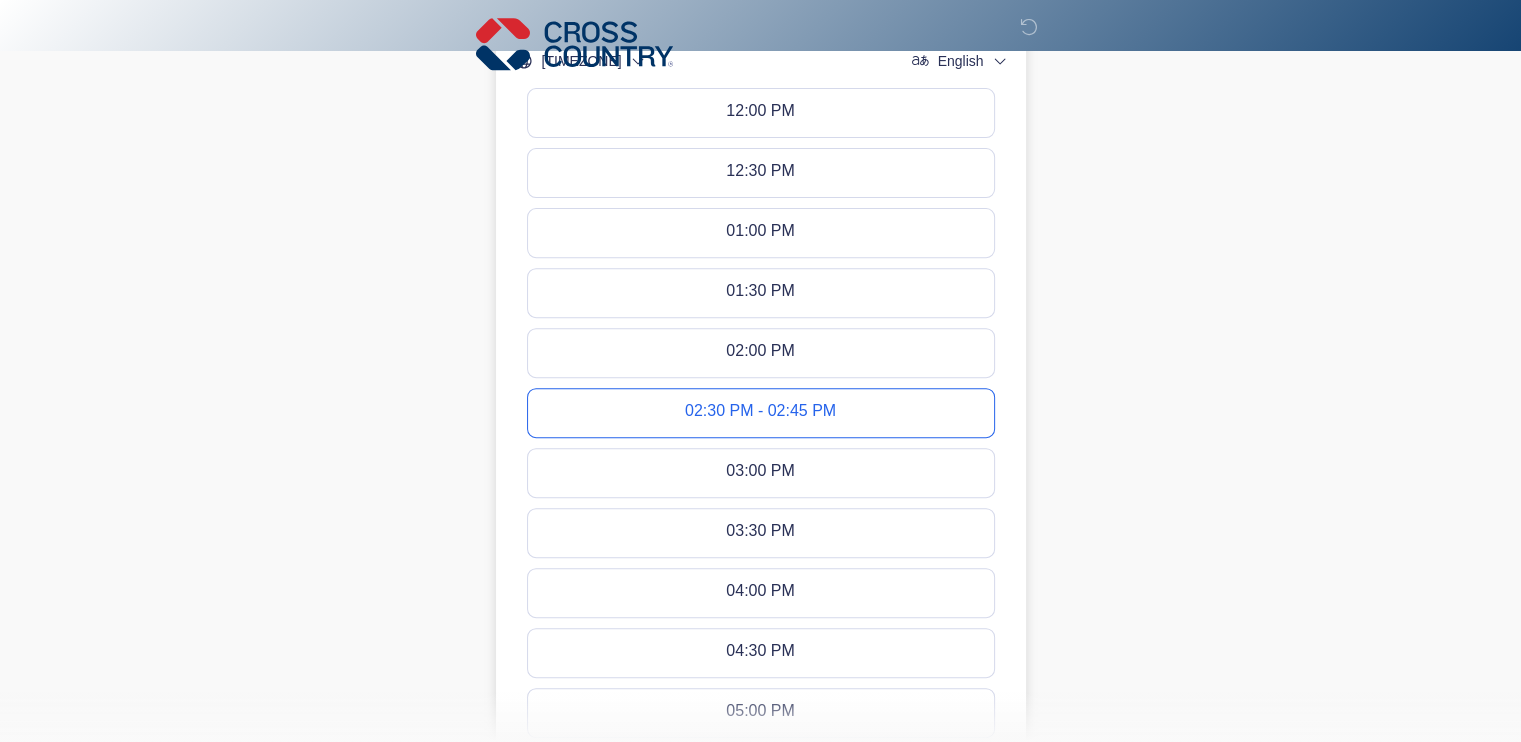 click on "02:30 PM - 02:45 PM" at bounding box center [760, 413] 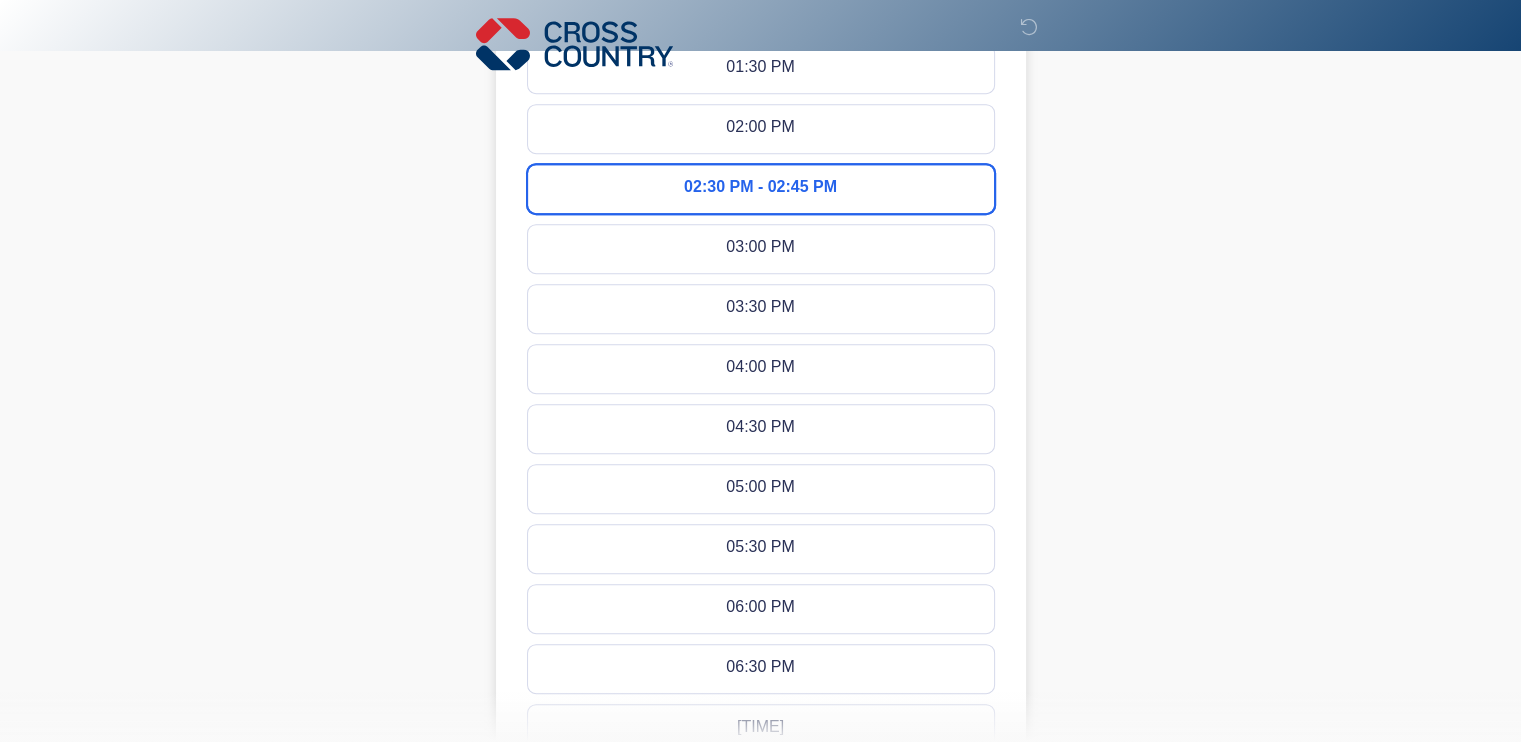 scroll, scrollTop: 1200, scrollLeft: 0, axis: vertical 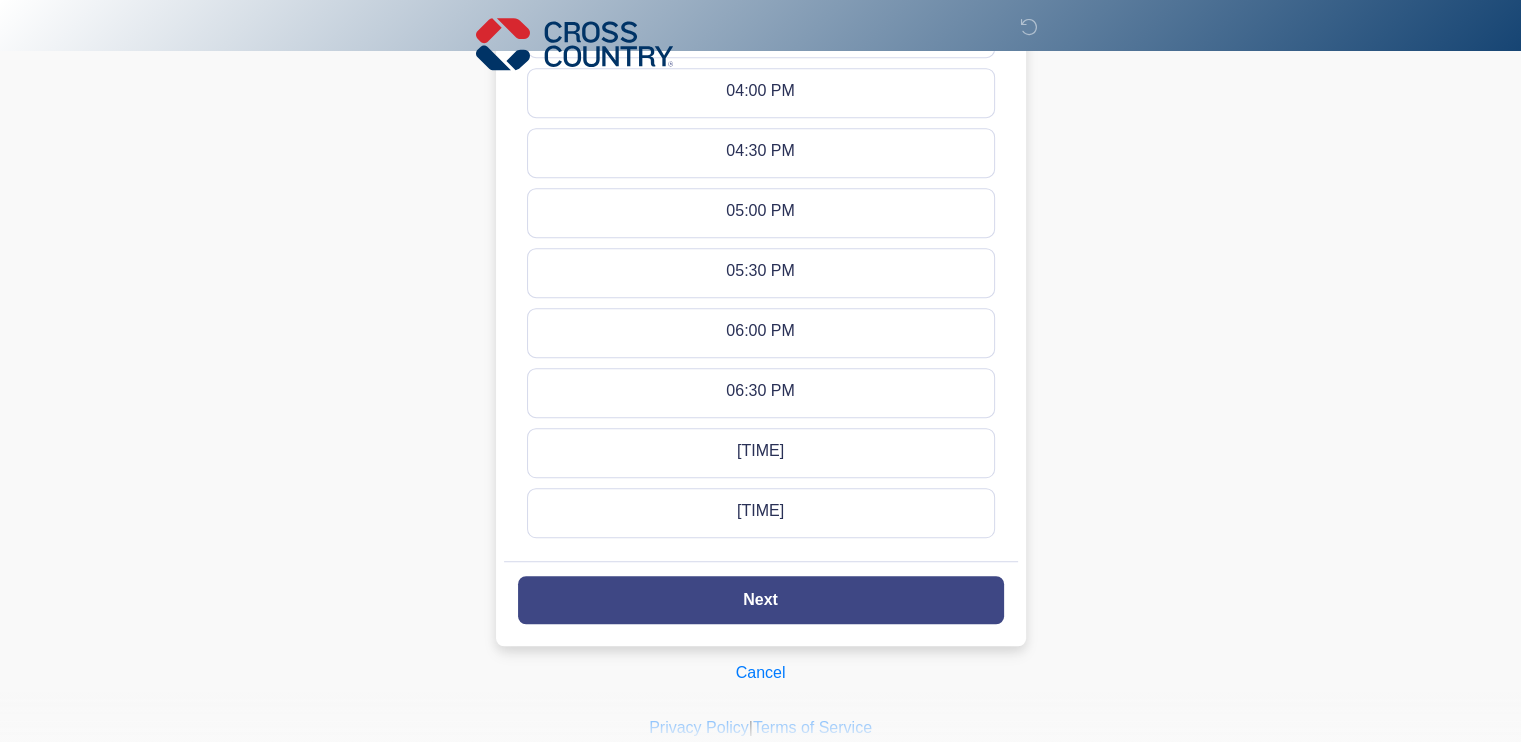 click on "Next" 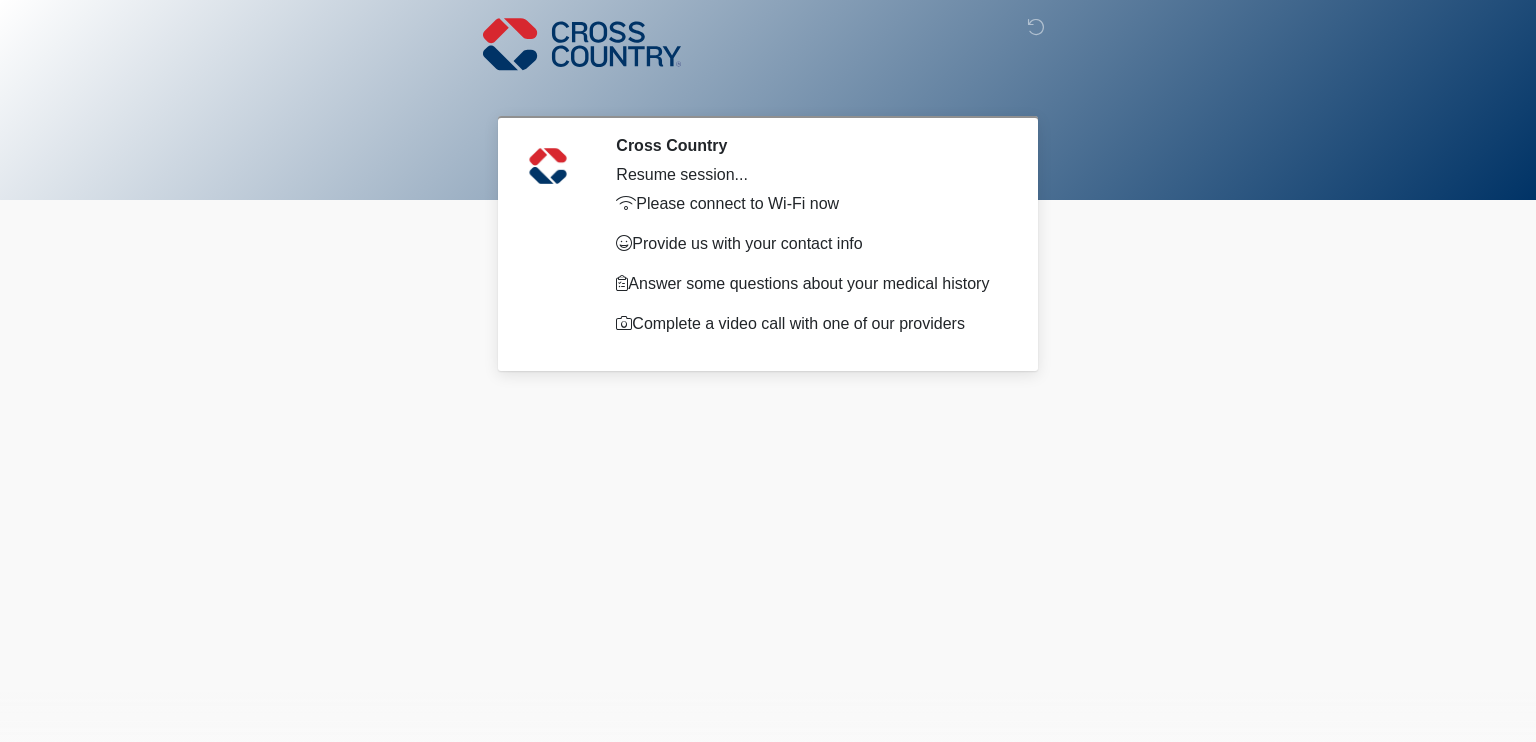 scroll, scrollTop: 0, scrollLeft: 0, axis: both 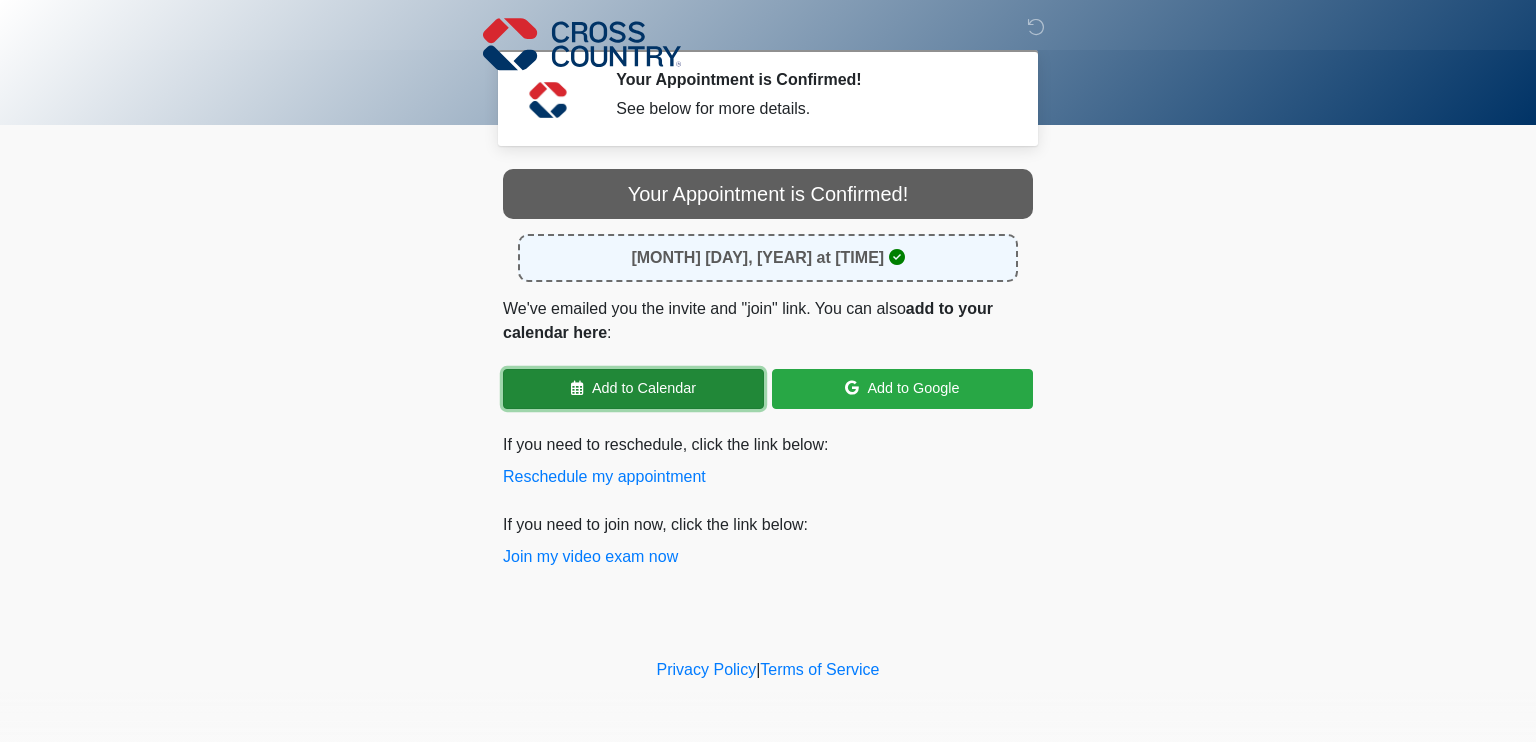 click on "Add to Calendar" at bounding box center (633, 389) 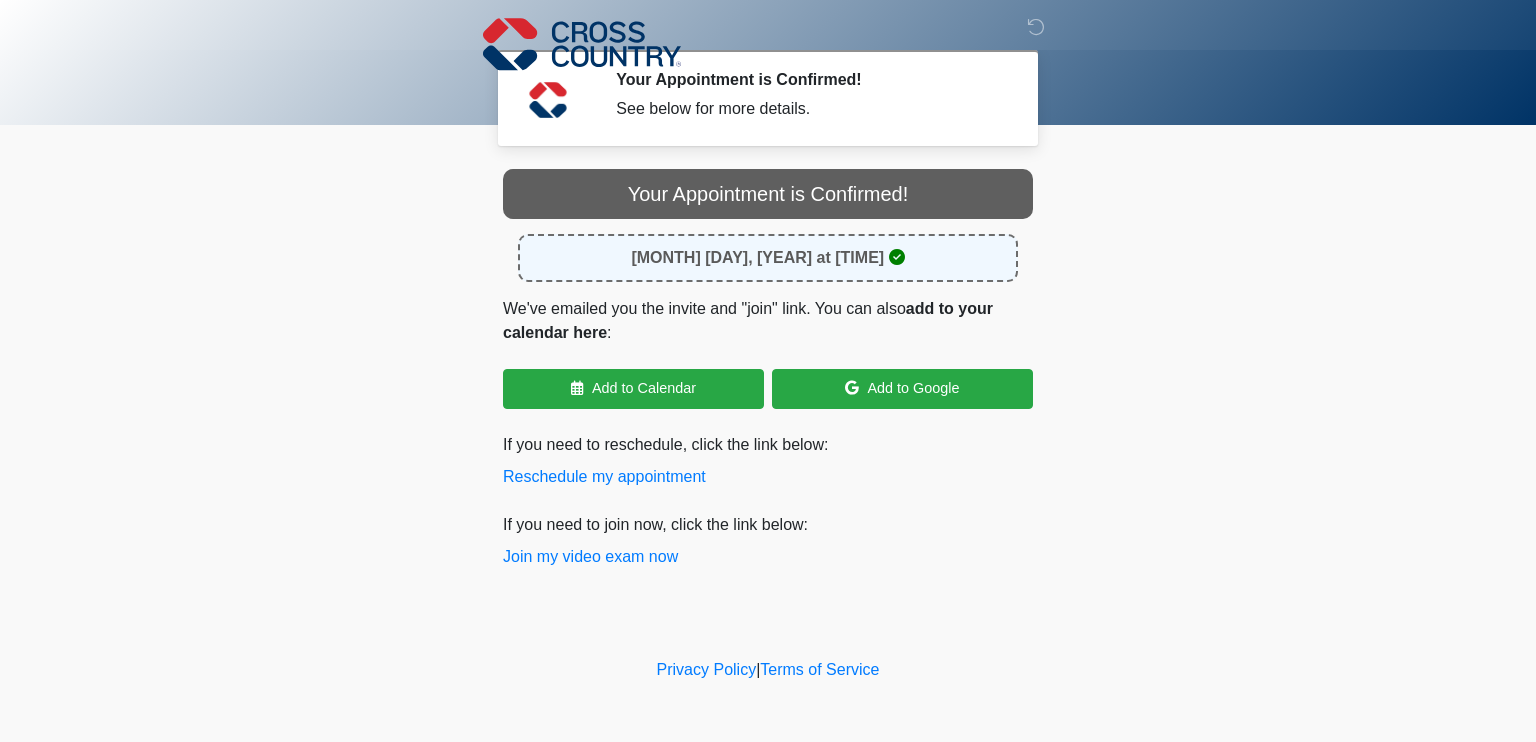 scroll, scrollTop: 0, scrollLeft: 0, axis: both 